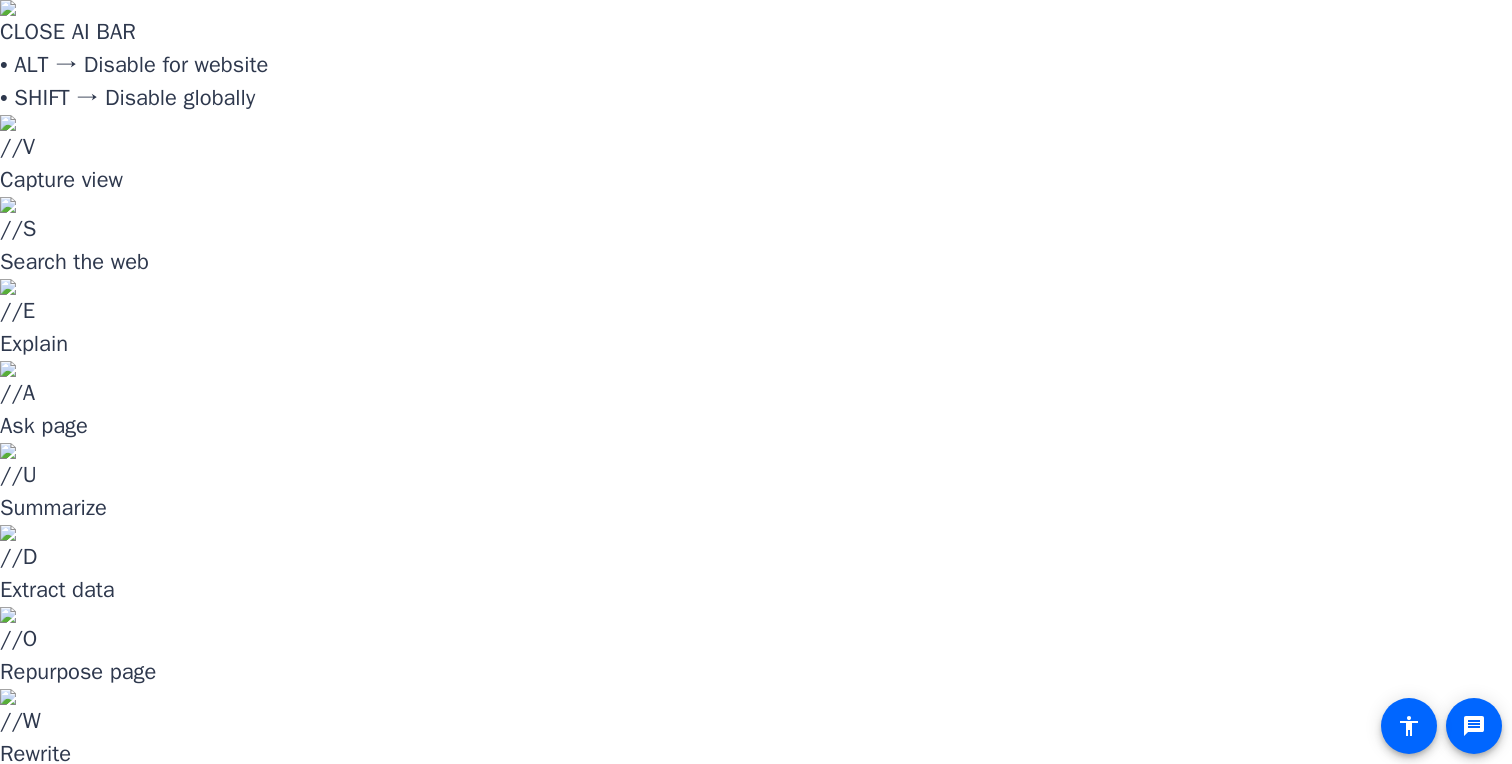 scroll, scrollTop: 0, scrollLeft: 0, axis: both 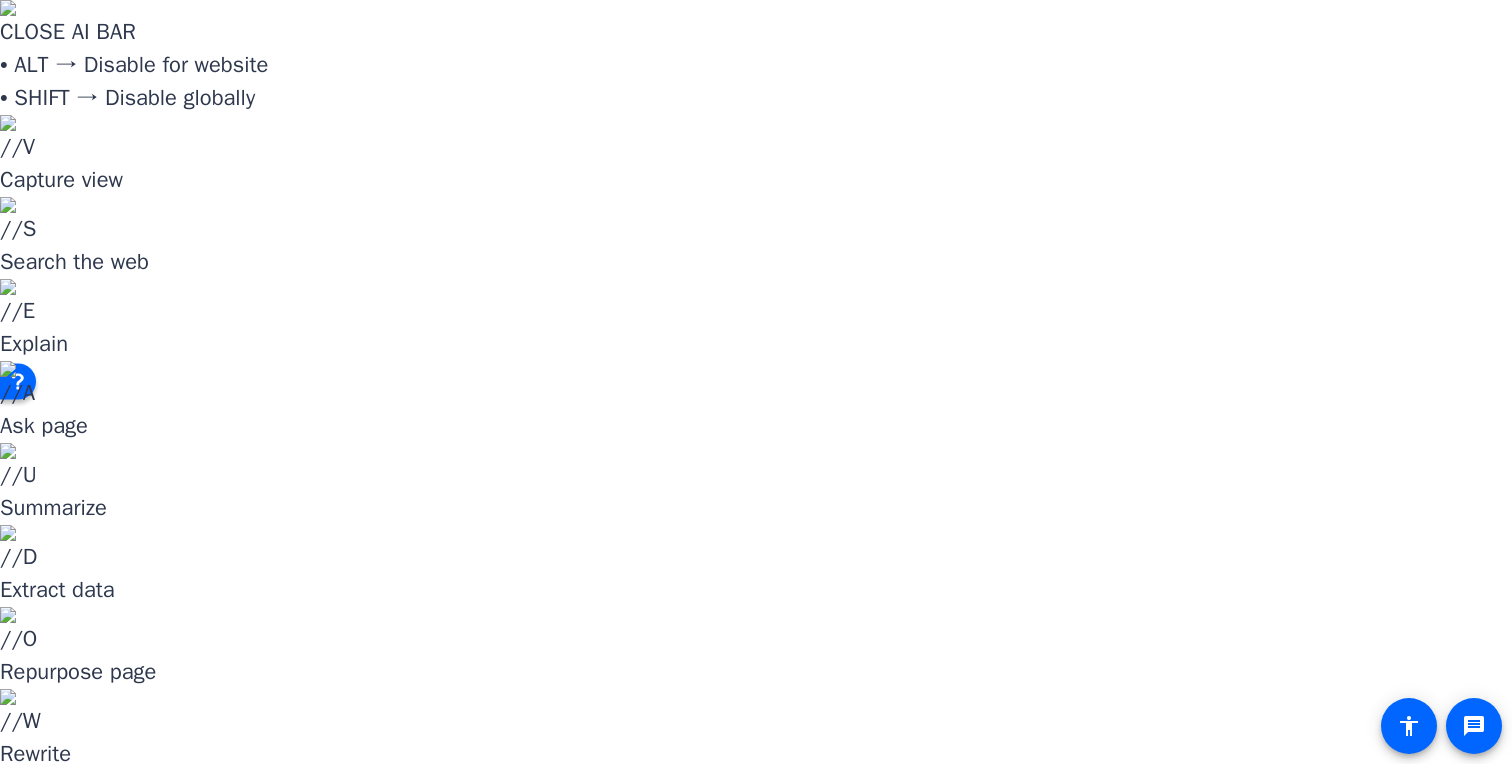 click on "DV" 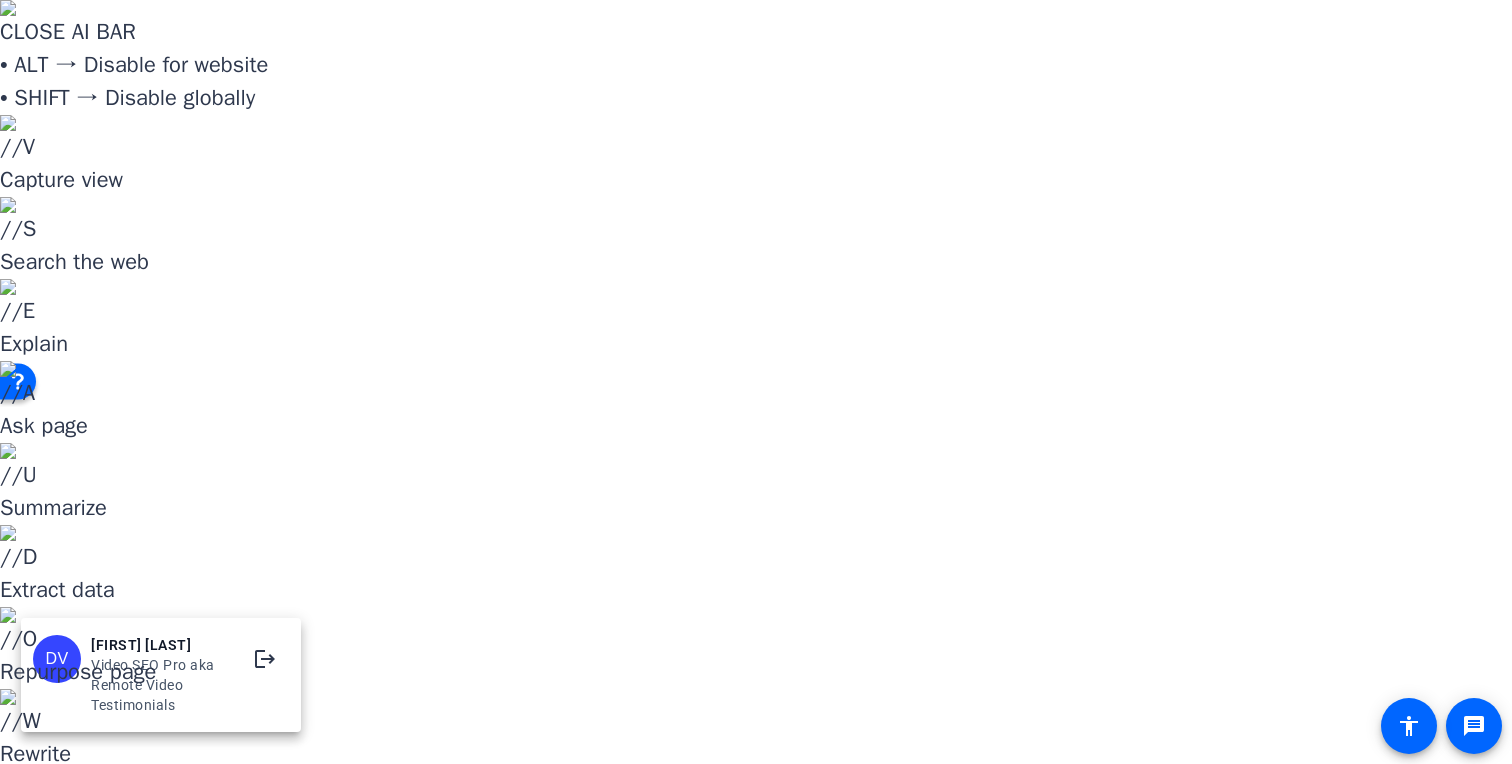 click at bounding box center [756, 382] 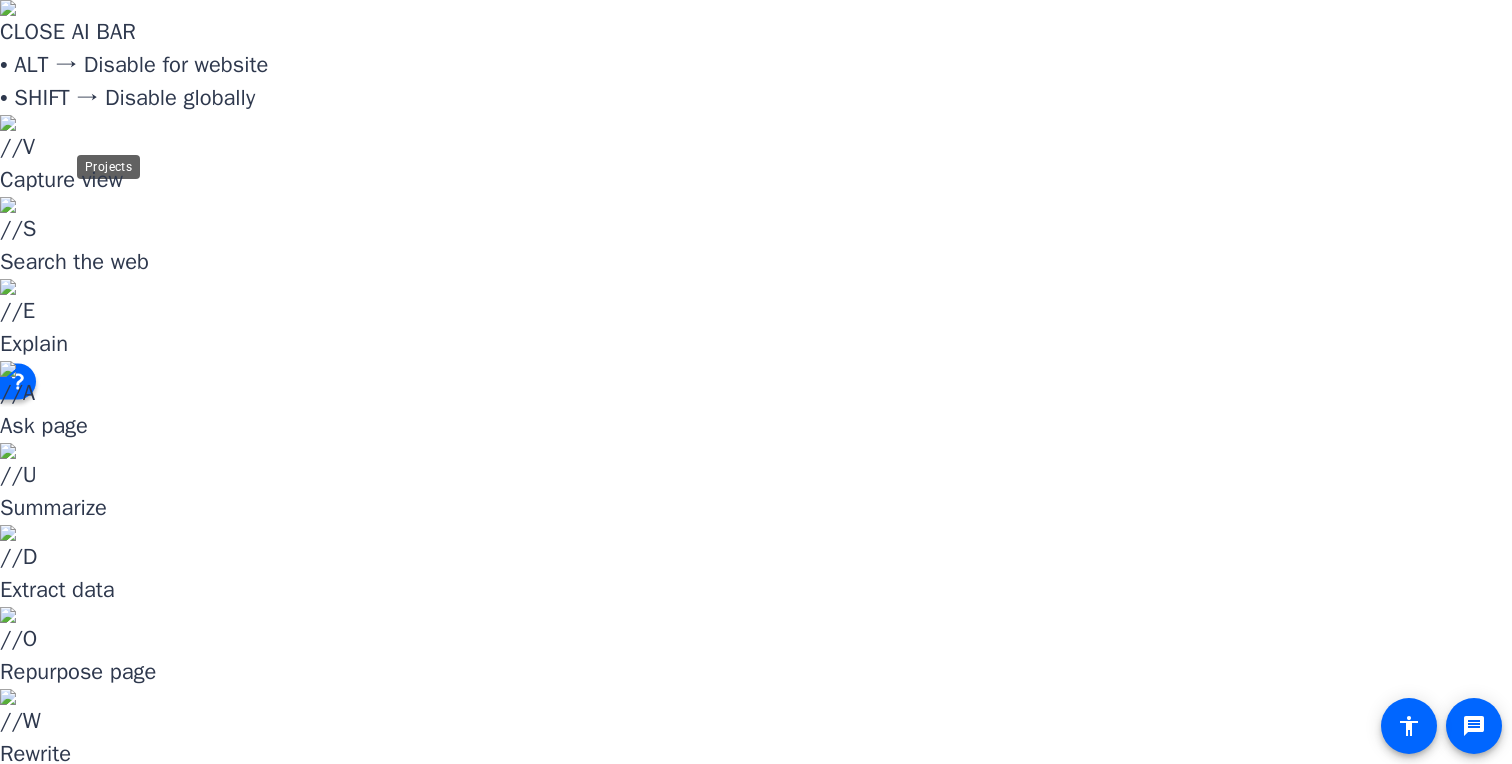 click 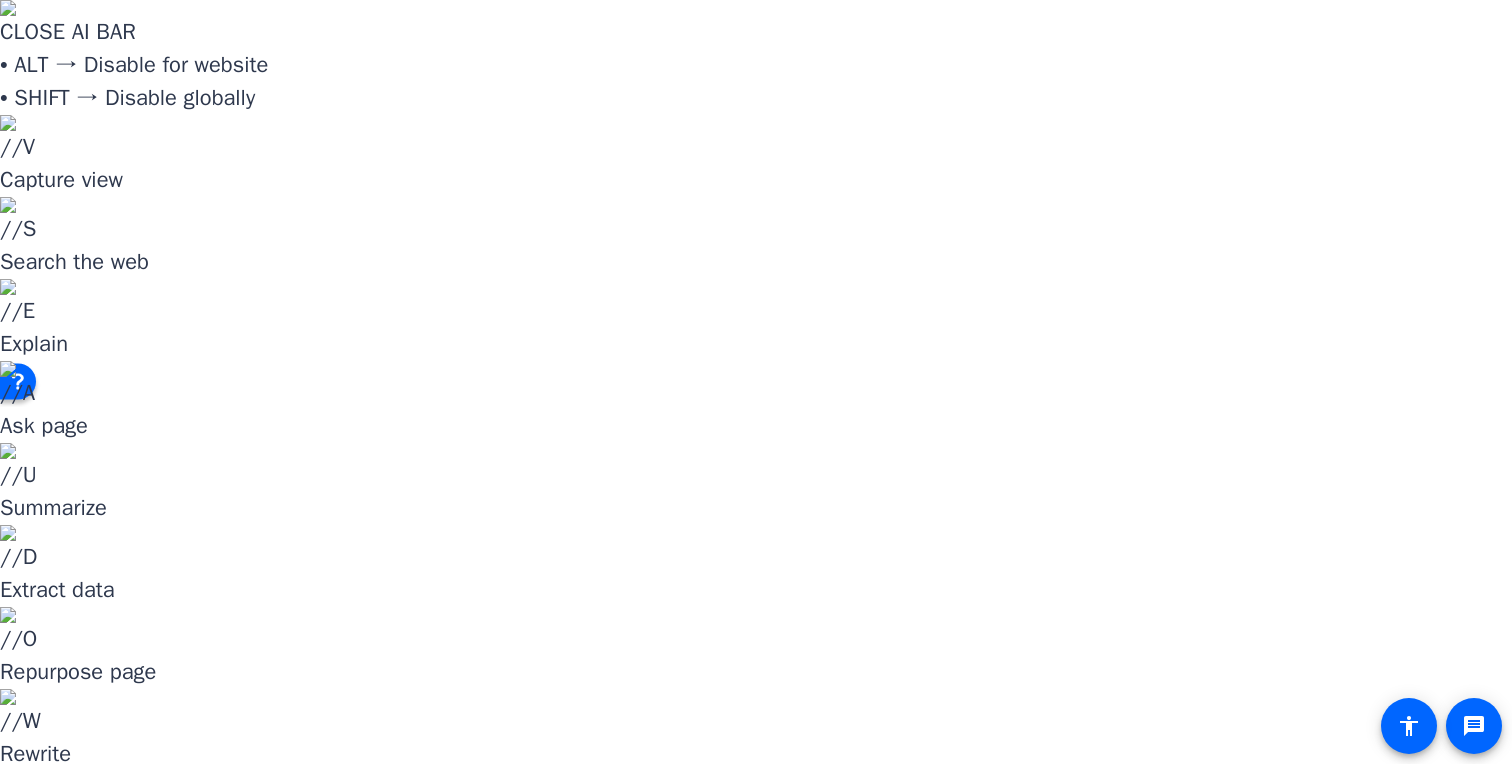 click on "Active Projects" 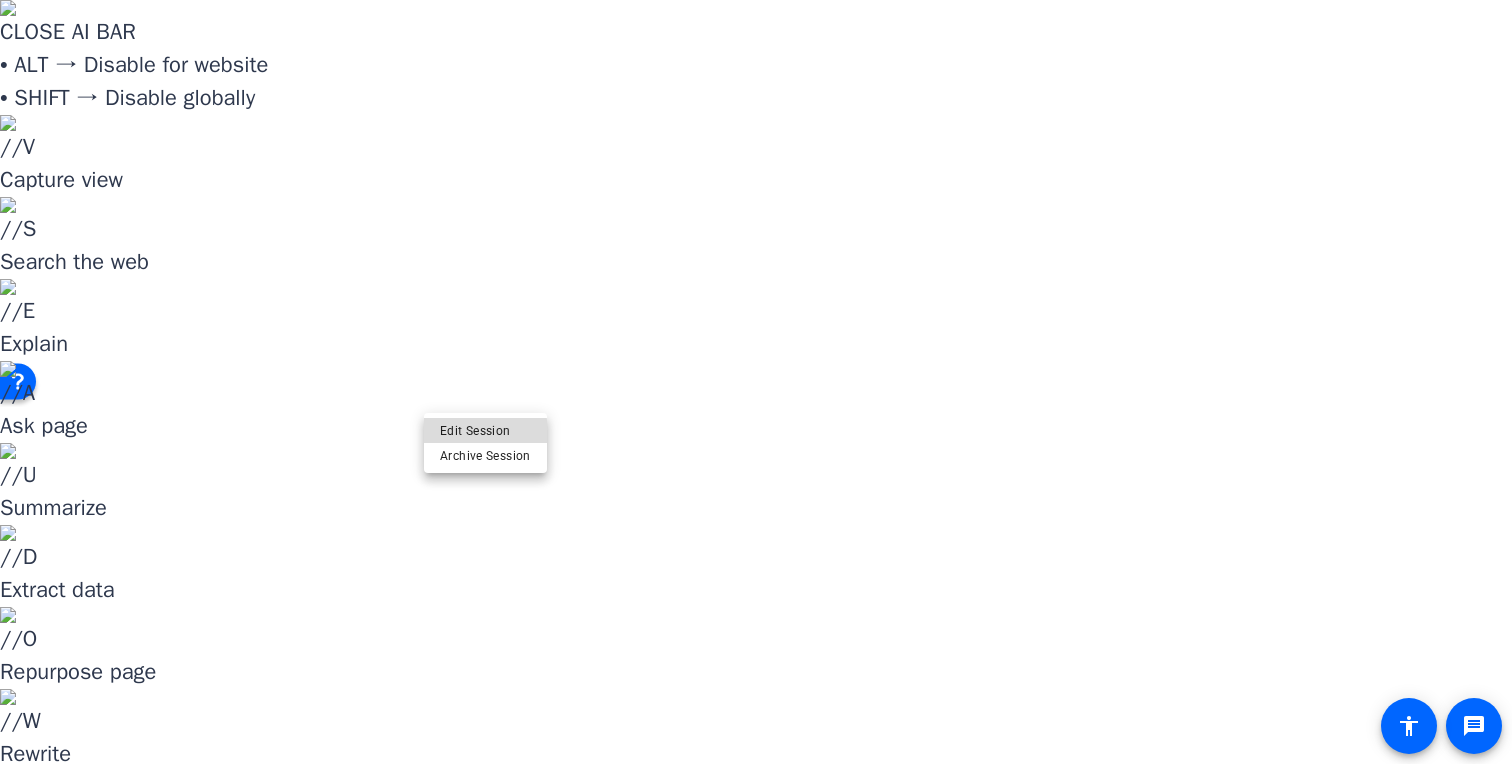 click on "Edit Session" at bounding box center (485, 430) 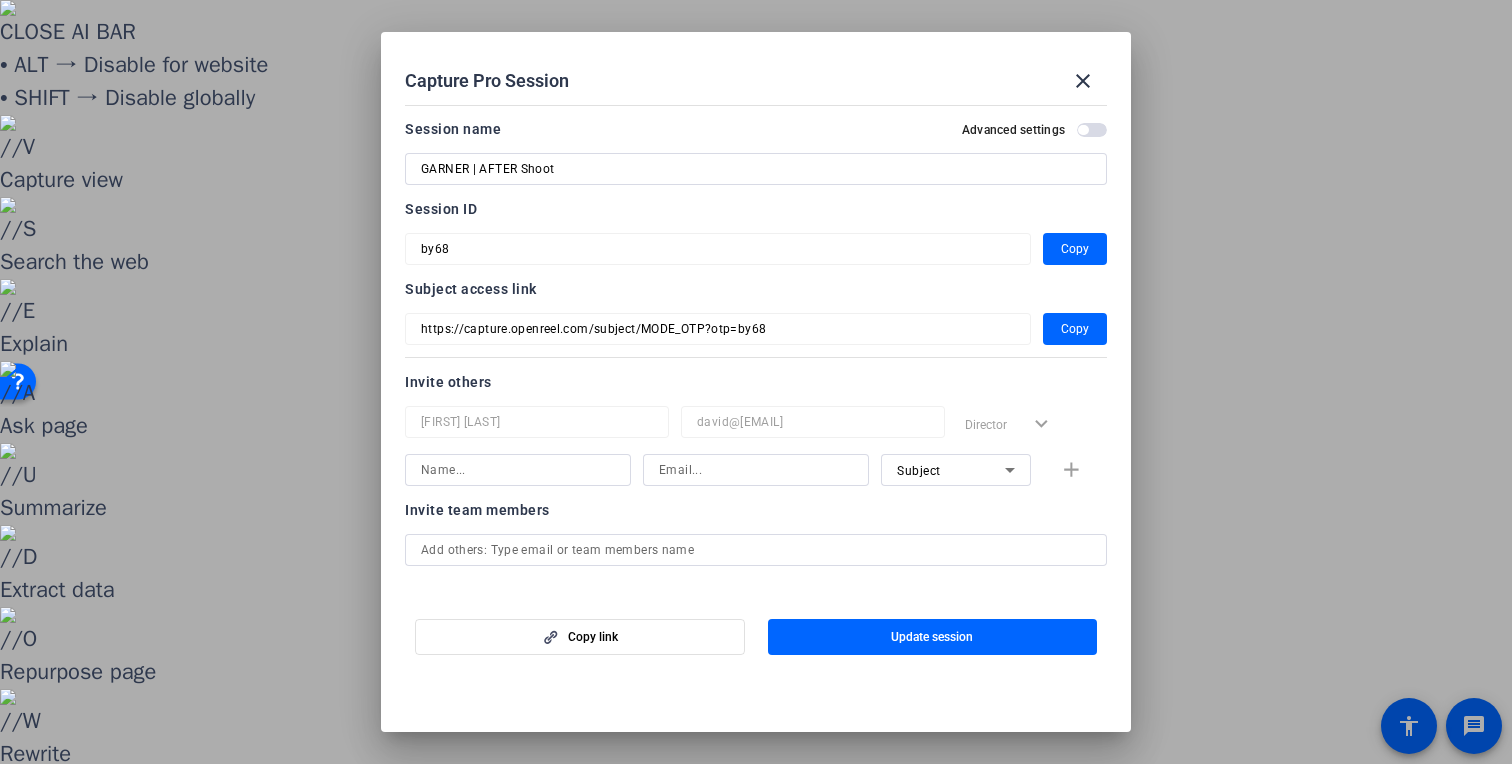 click at bounding box center [518, 470] 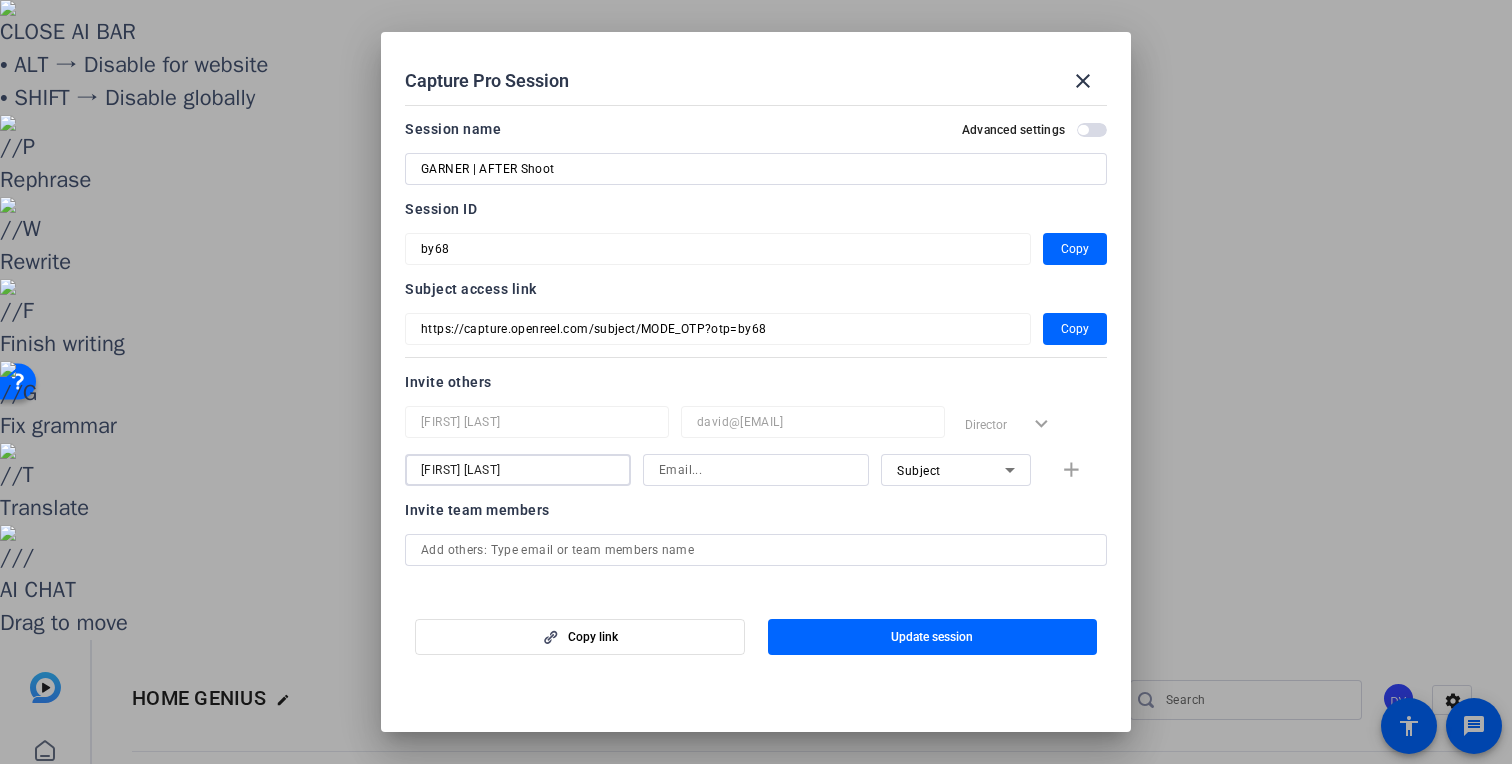 type on "David Vogel" 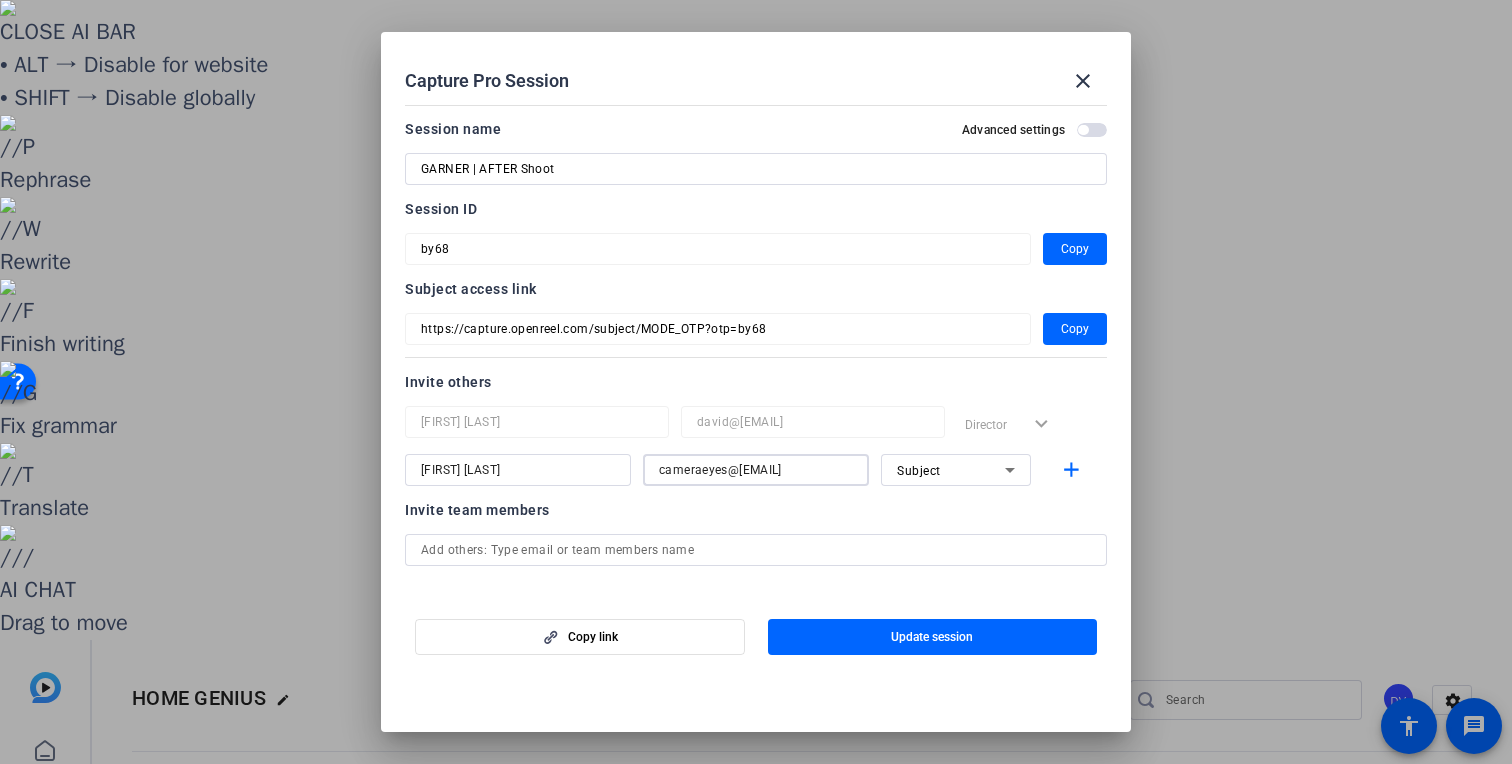 type on "cameraeyes@me.com" 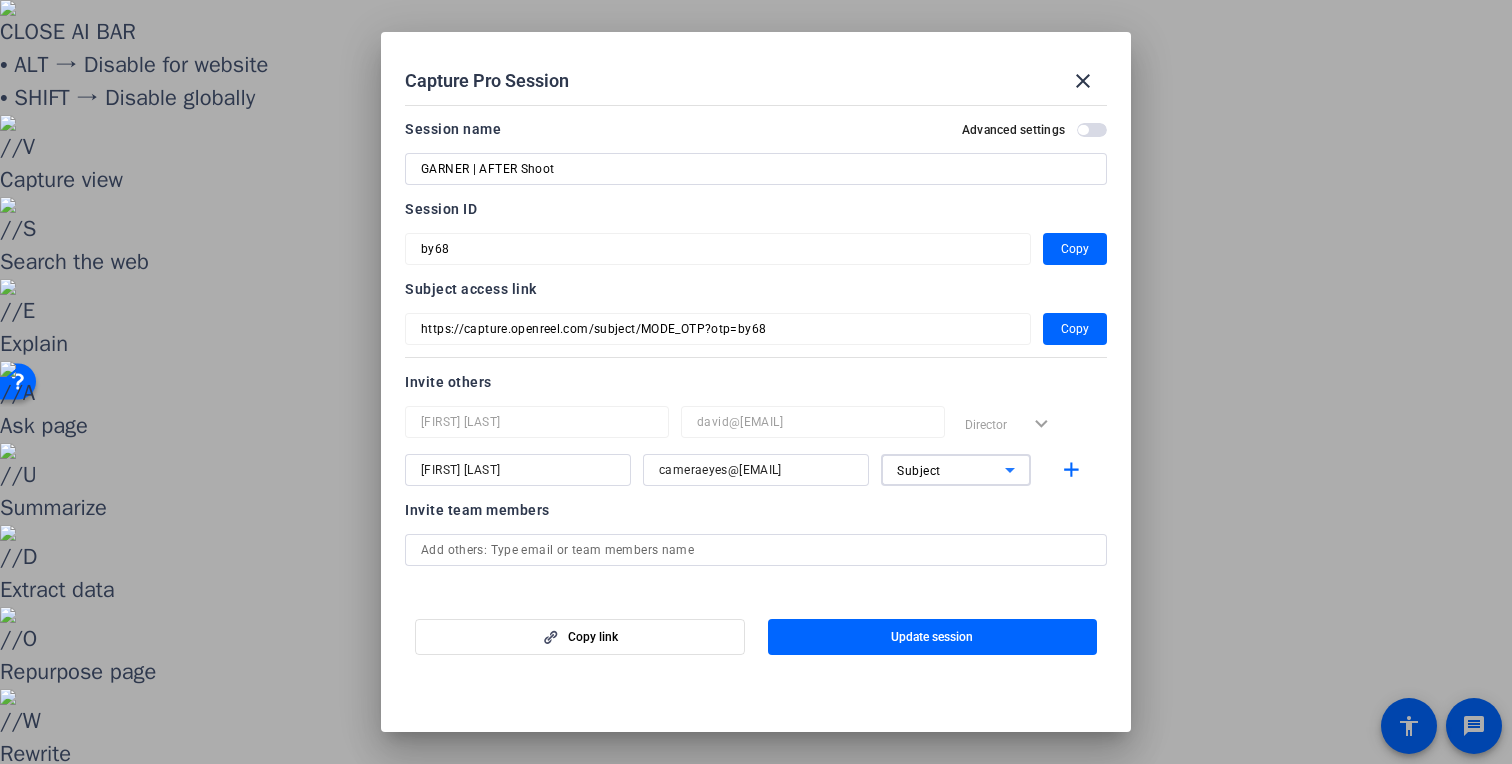 click on "Subject" at bounding box center (951, 470) 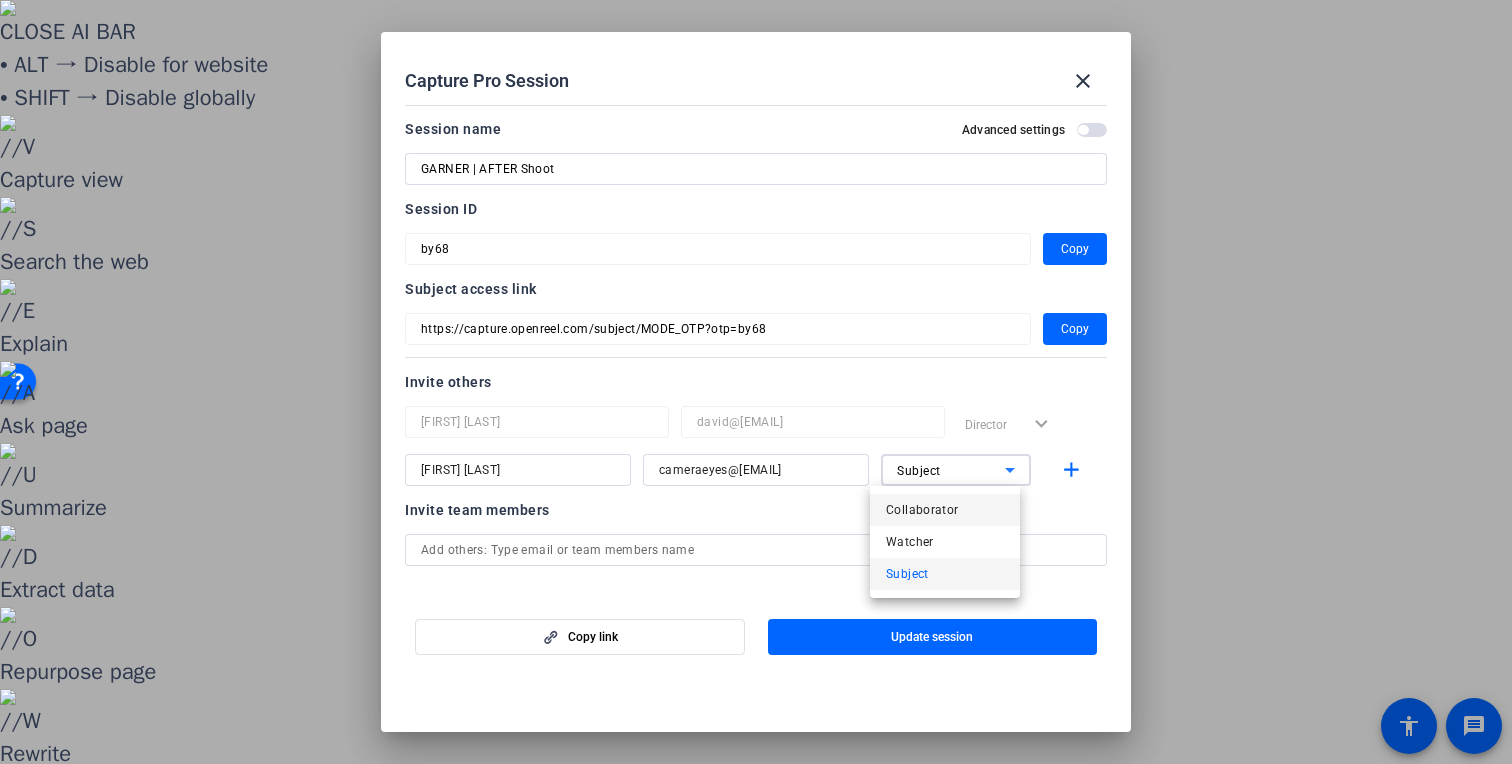 click on "Collaborator" at bounding box center [922, 510] 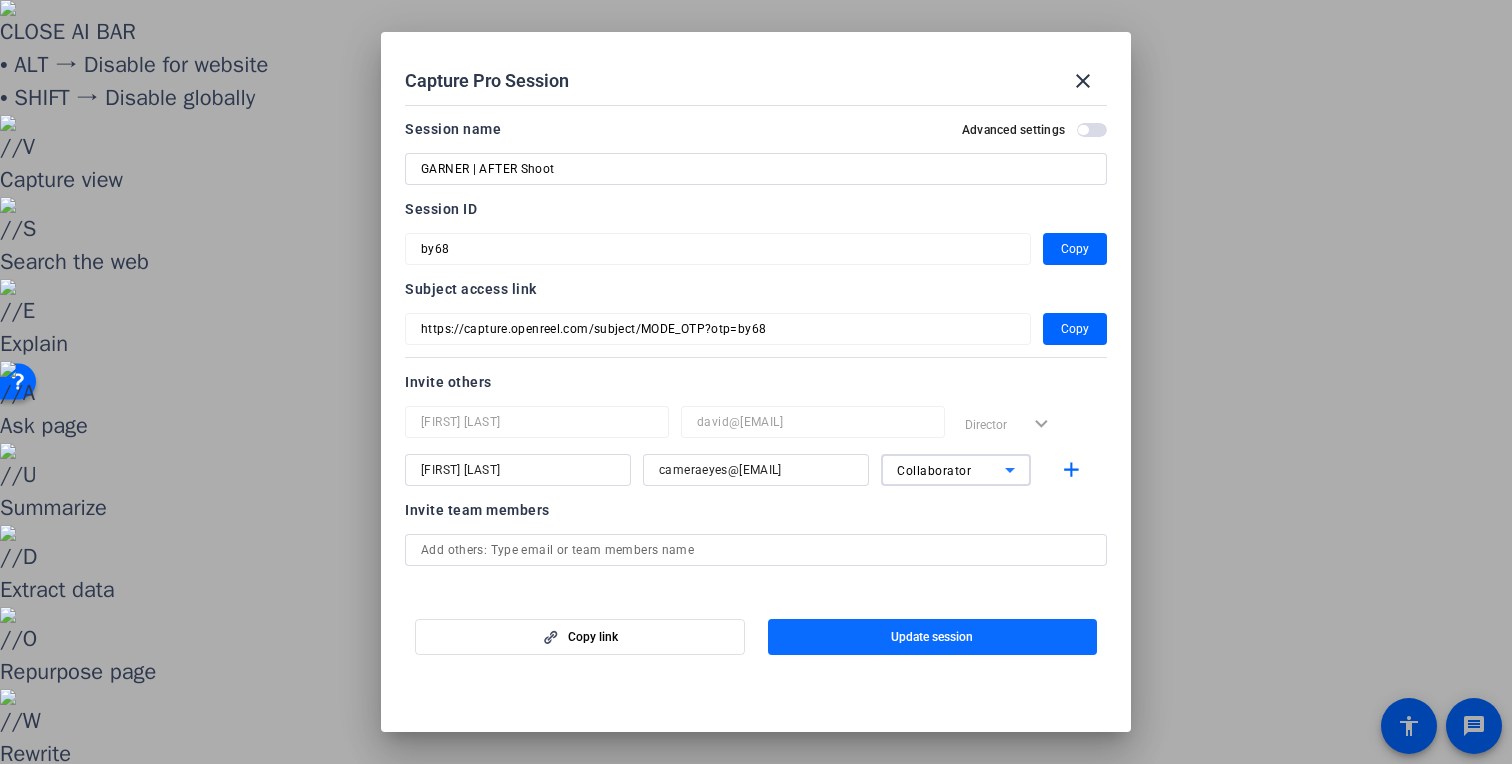 click on "Update session" 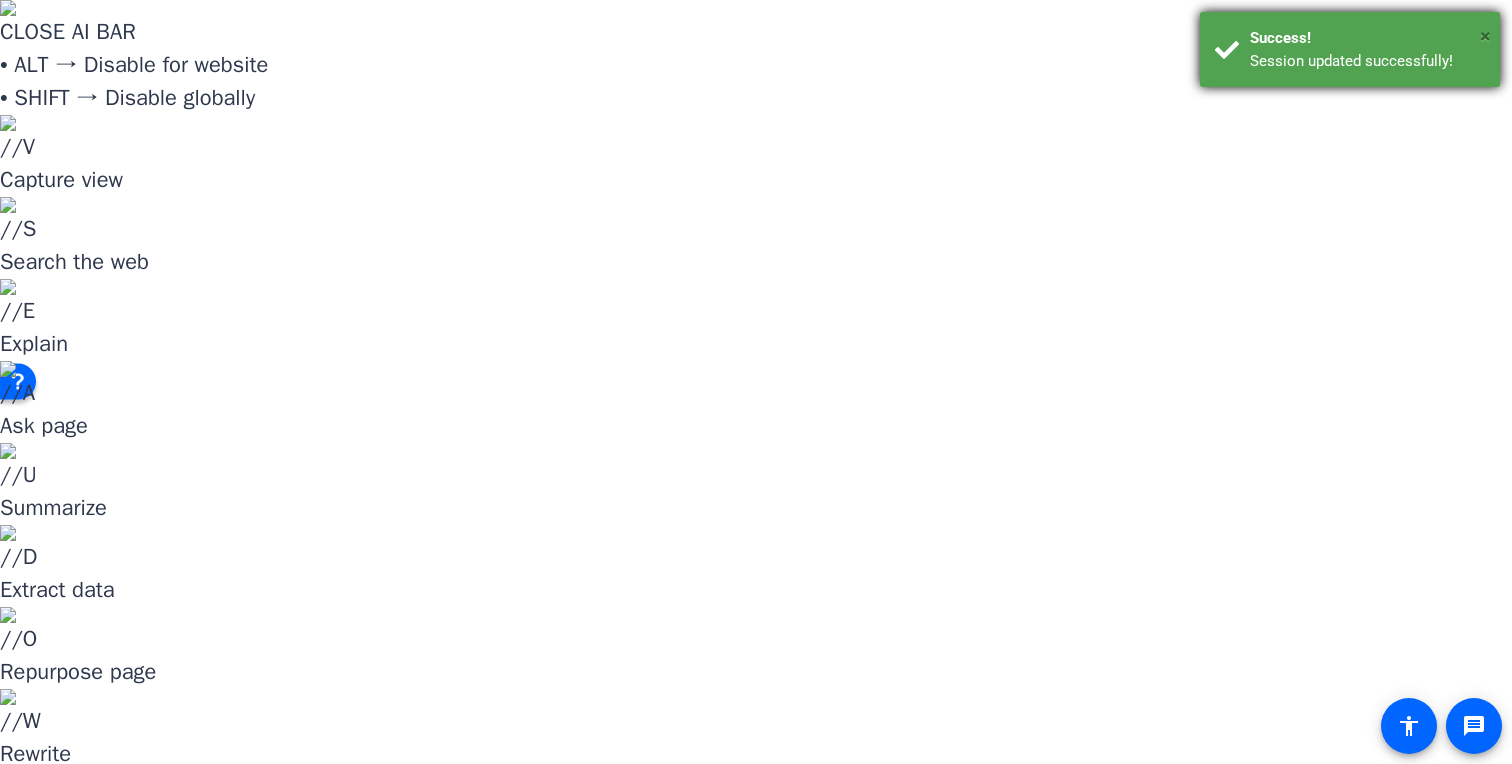 click on "×" at bounding box center (1485, 36) 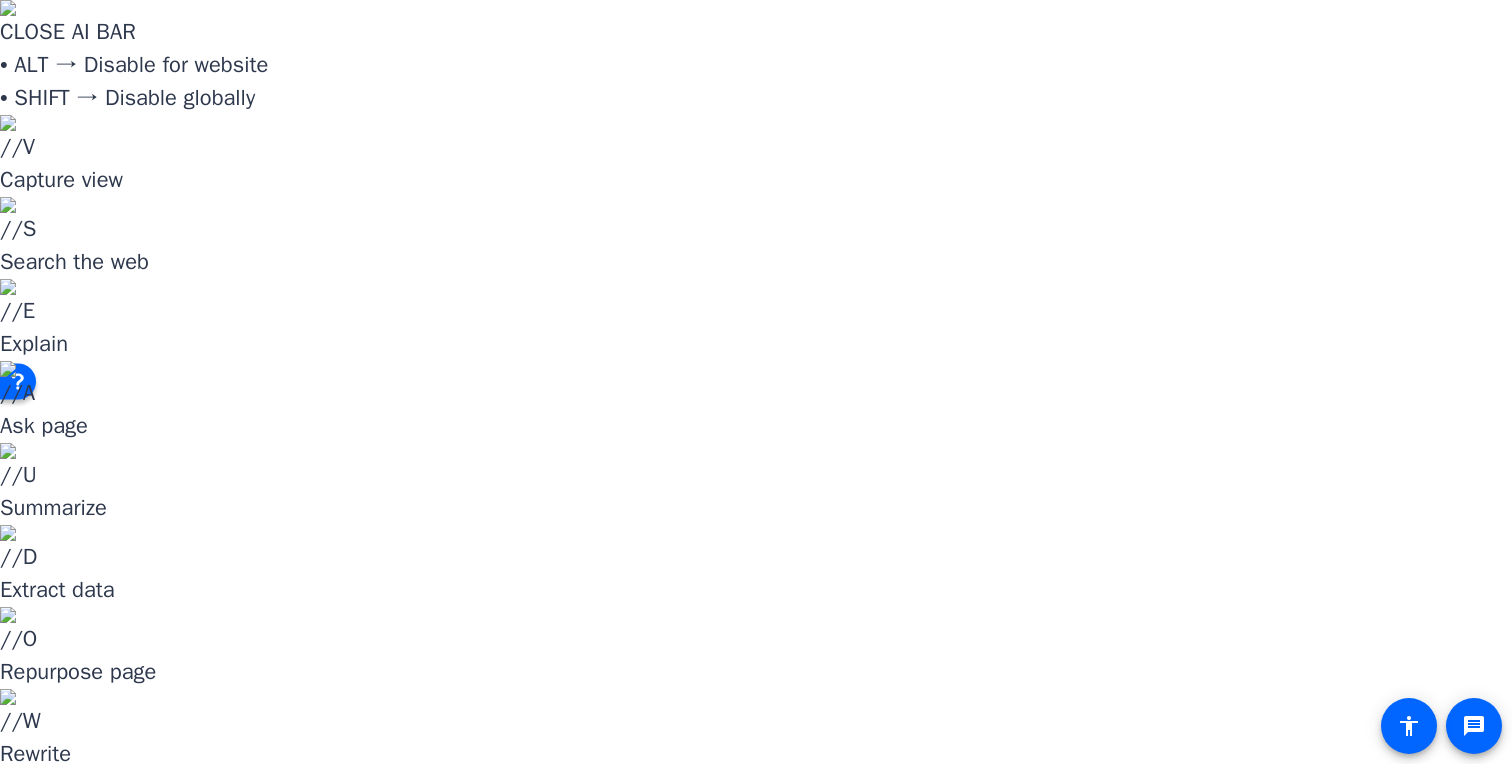 click on "more_horiz" 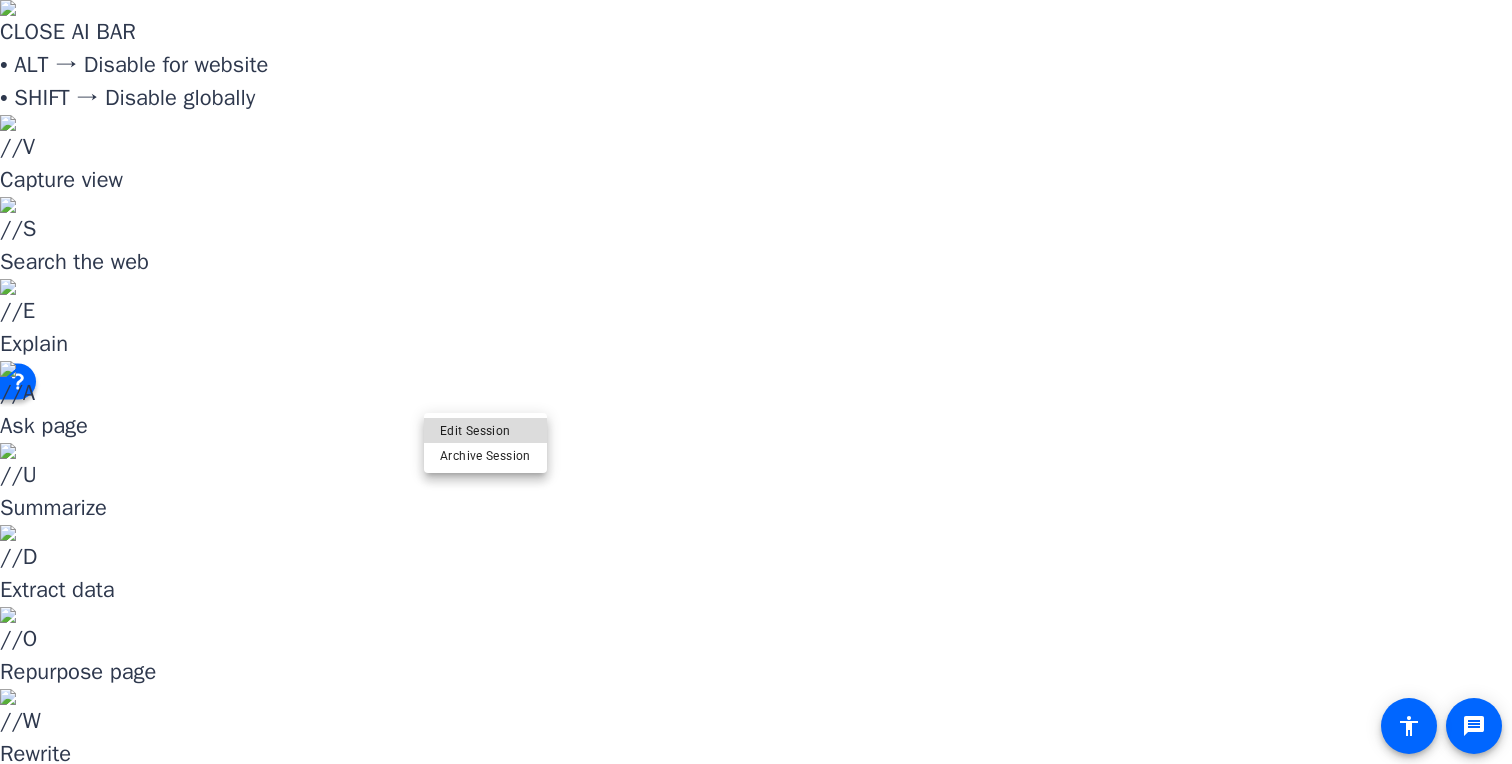 click on "Edit Session" at bounding box center [485, 430] 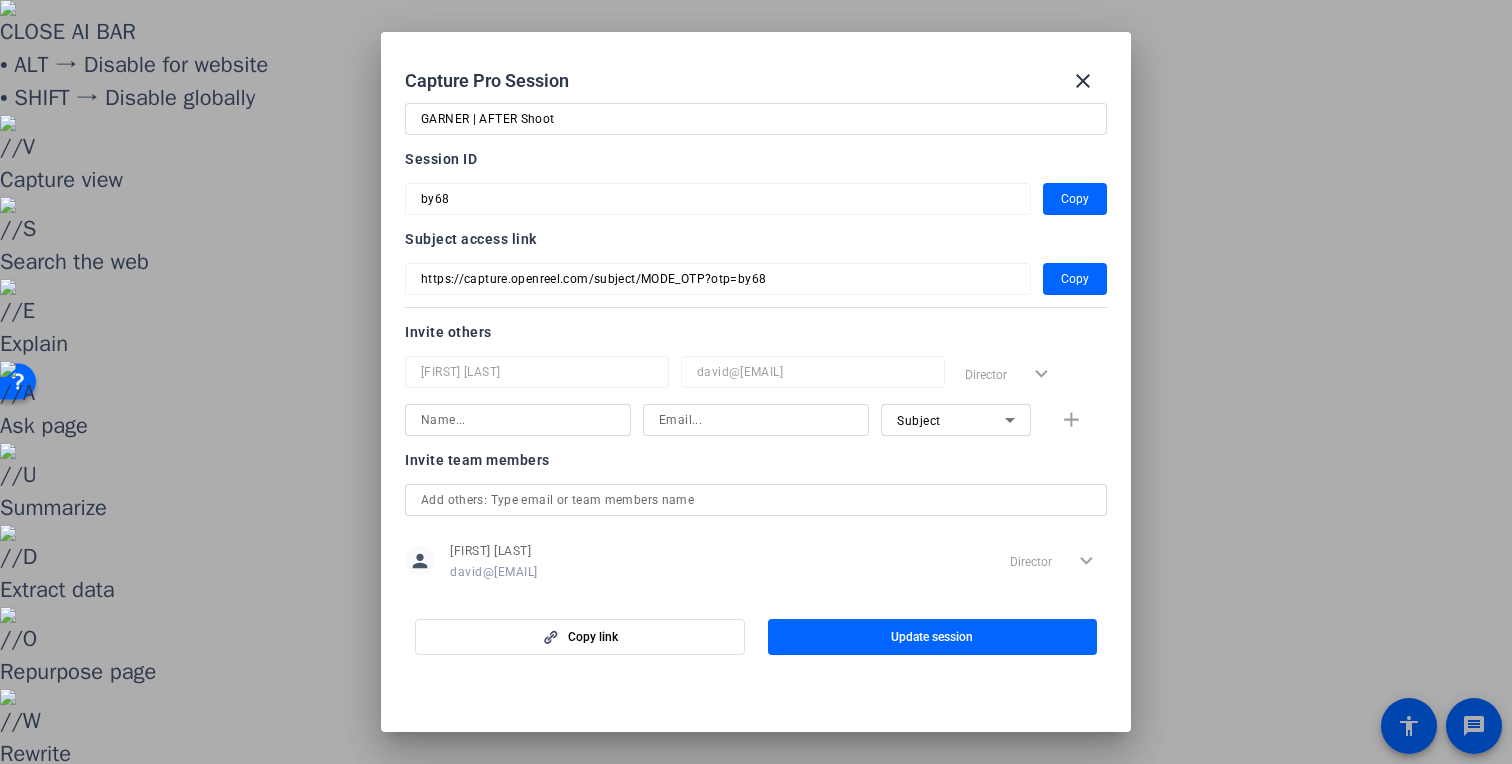 scroll, scrollTop: 84, scrollLeft: 0, axis: vertical 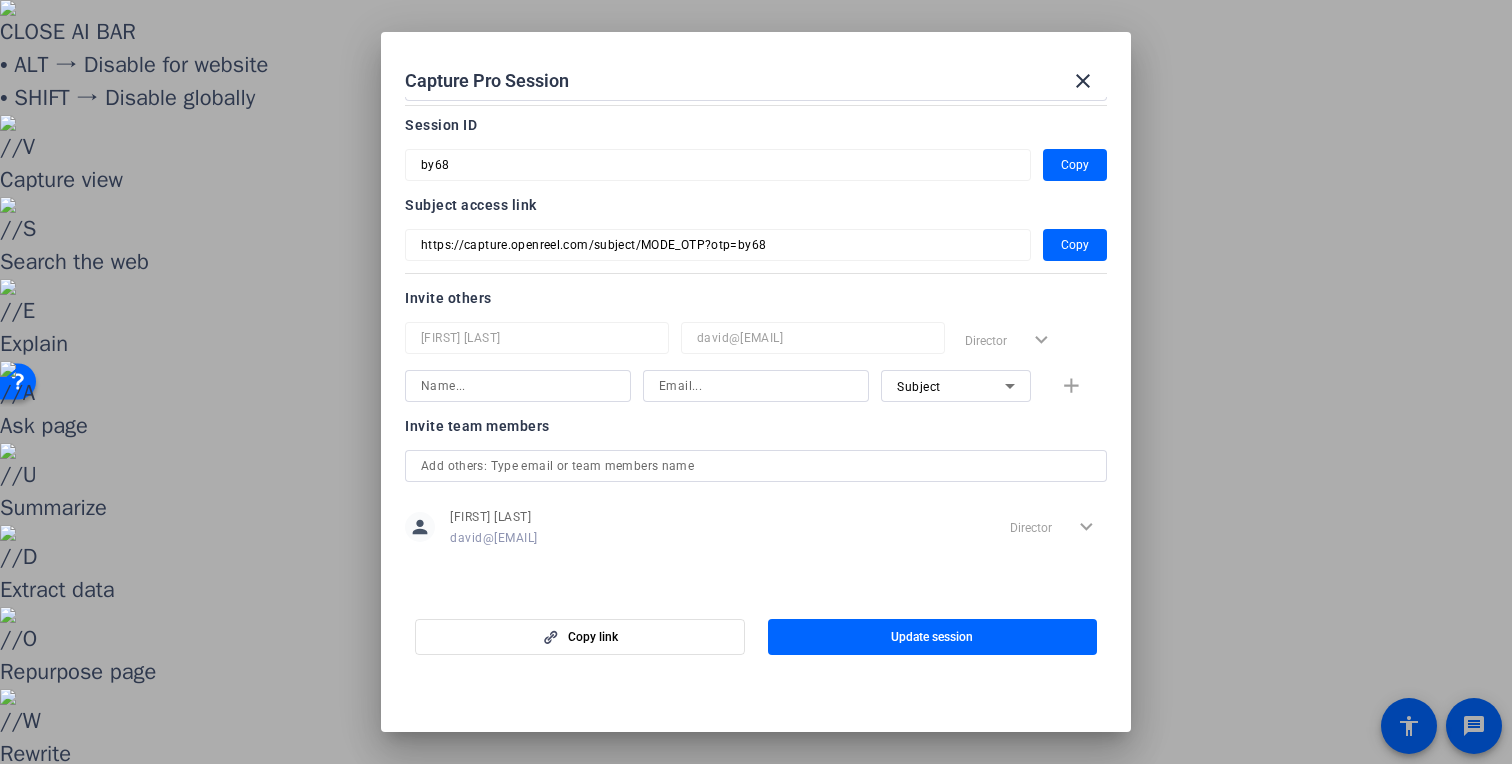 click at bounding box center [518, 386] 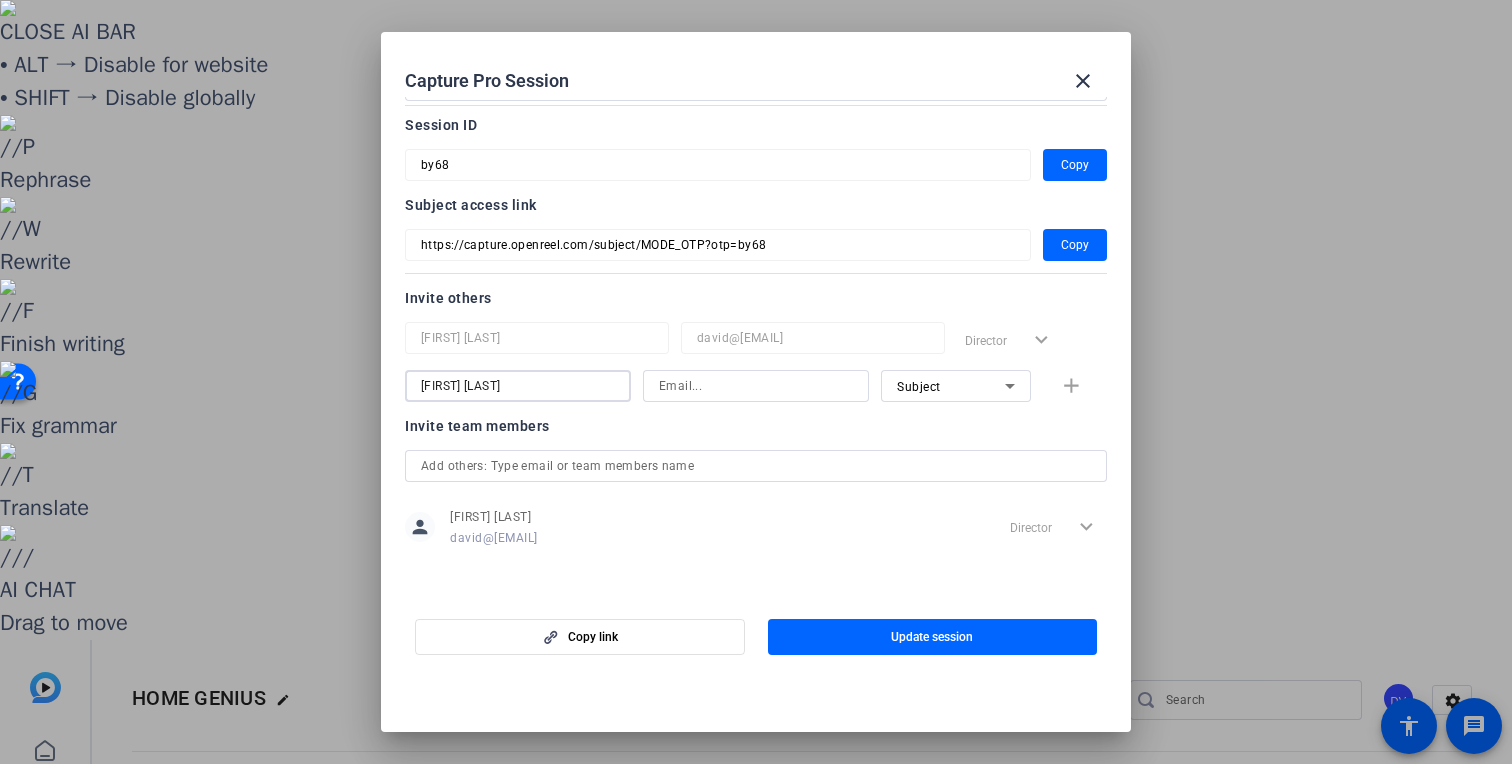 type on "David Vogel" 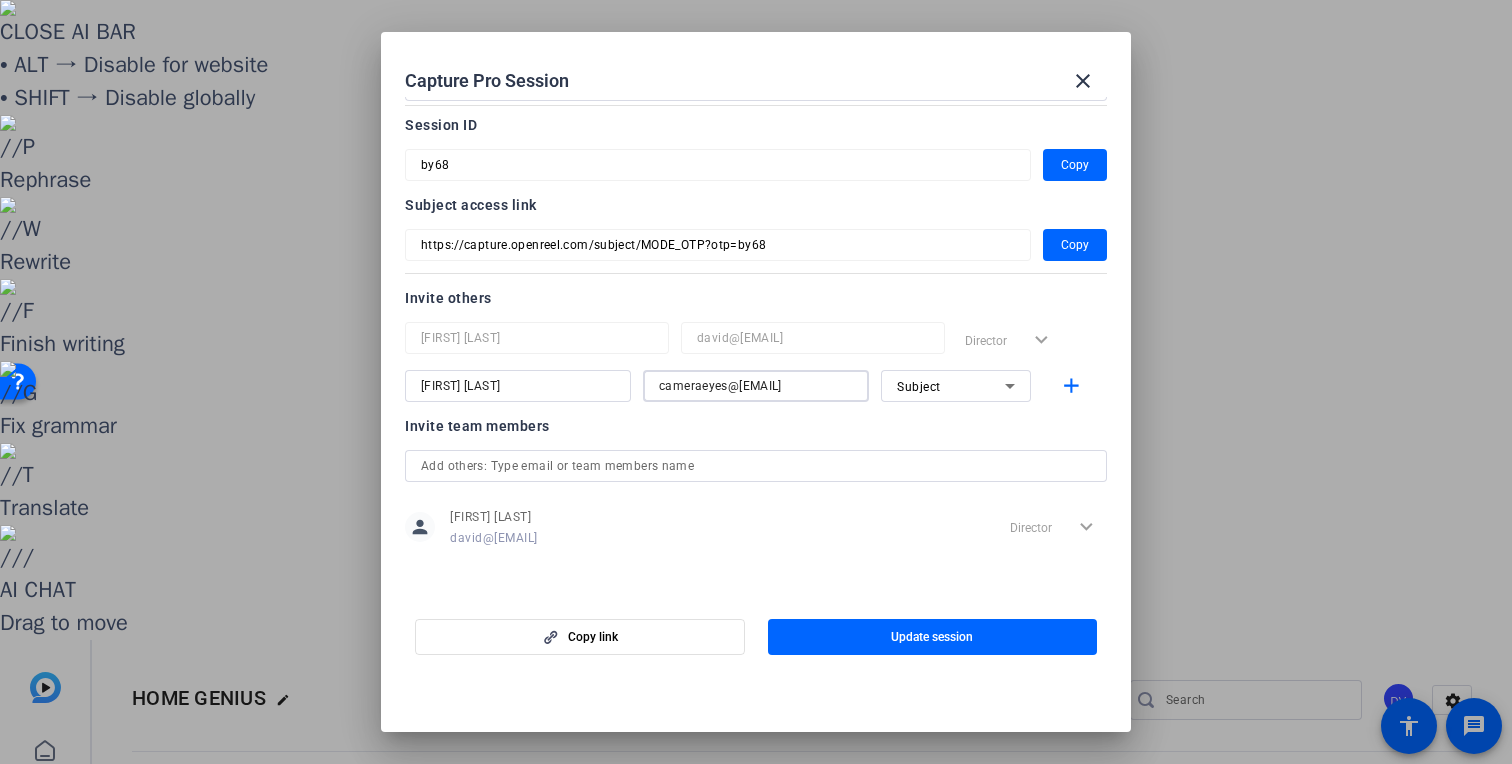 type on "cameraeyes@me.com" 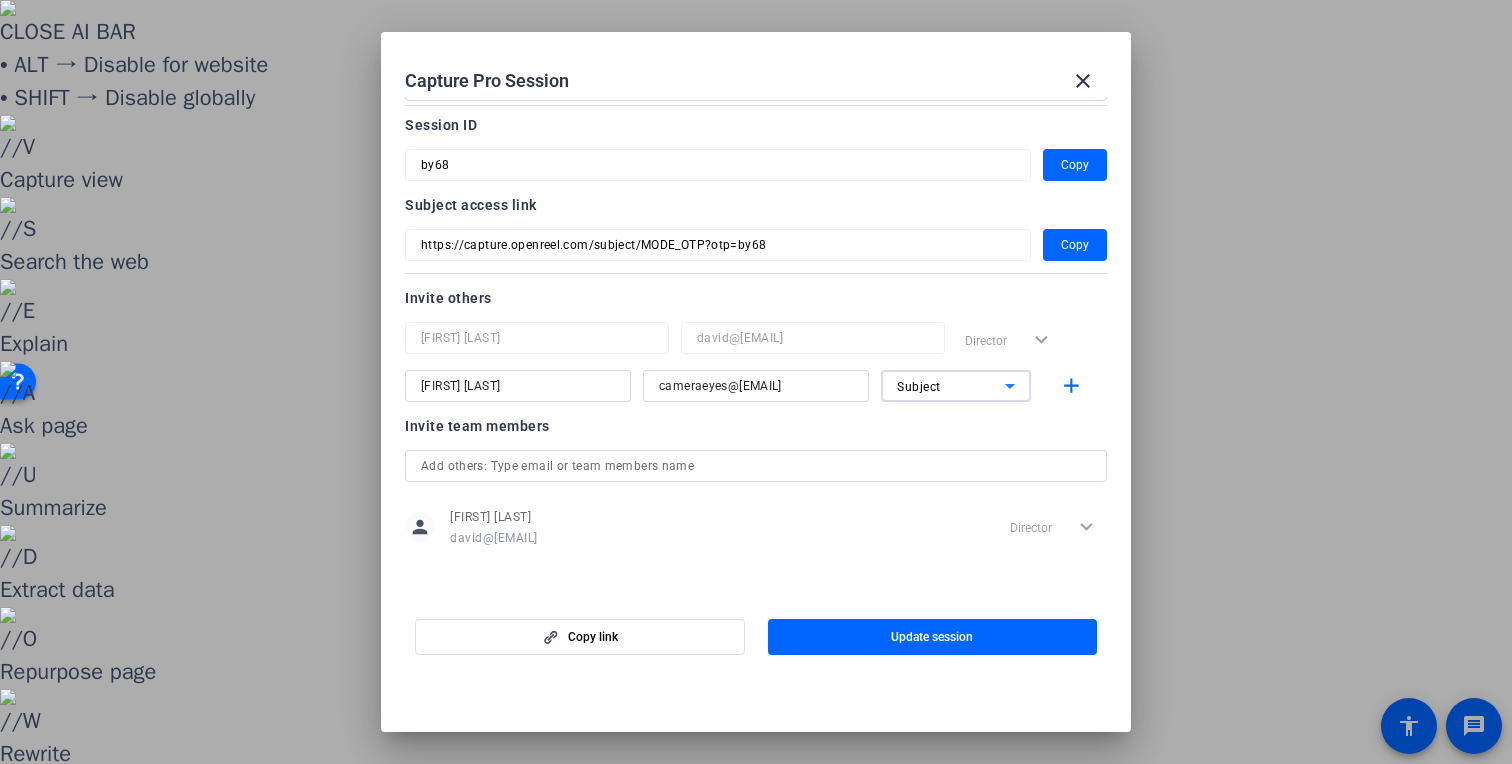 click on "Subject" at bounding box center [919, 387] 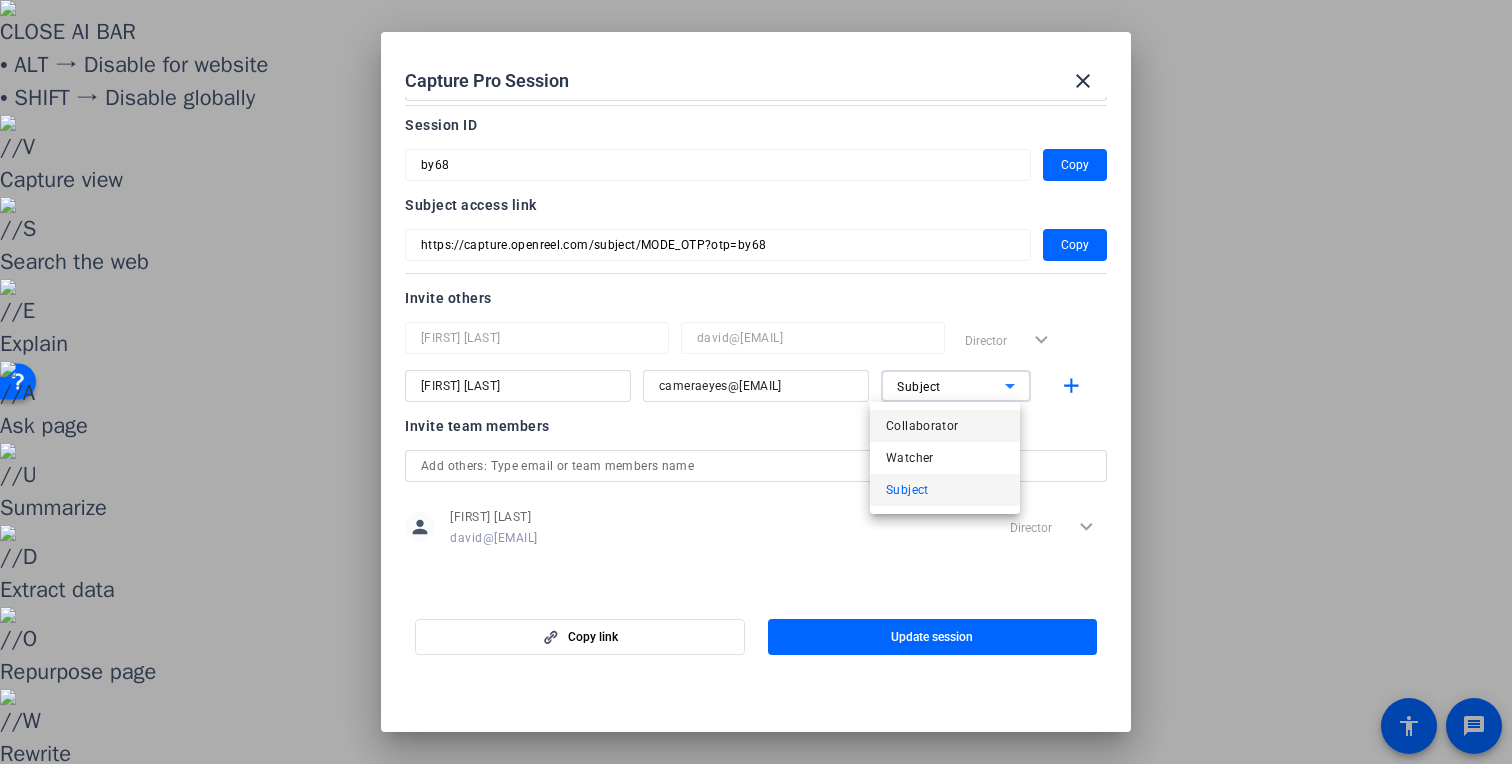 click on "Collaborator" at bounding box center (922, 426) 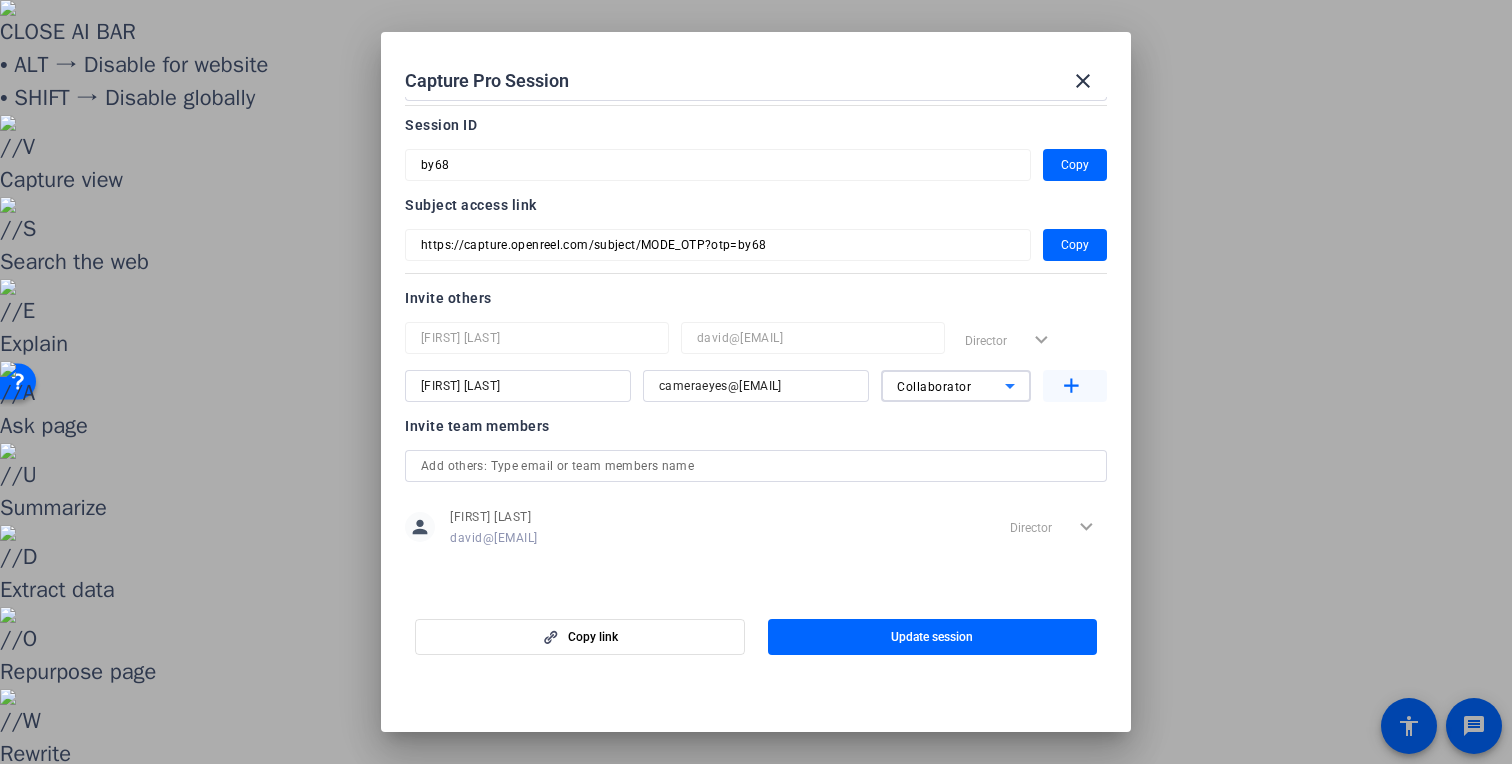 click on "add" 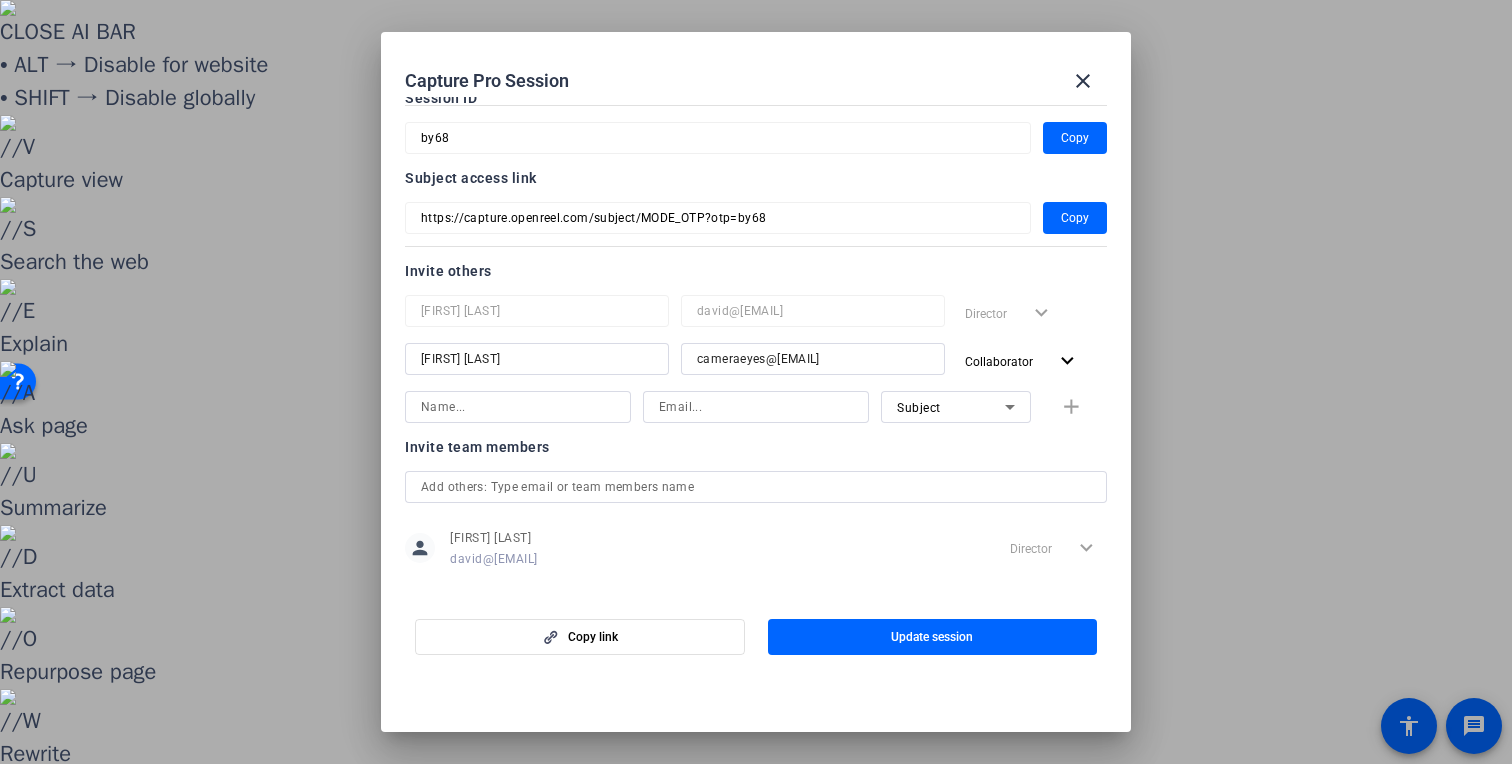 scroll, scrollTop: 132, scrollLeft: 0, axis: vertical 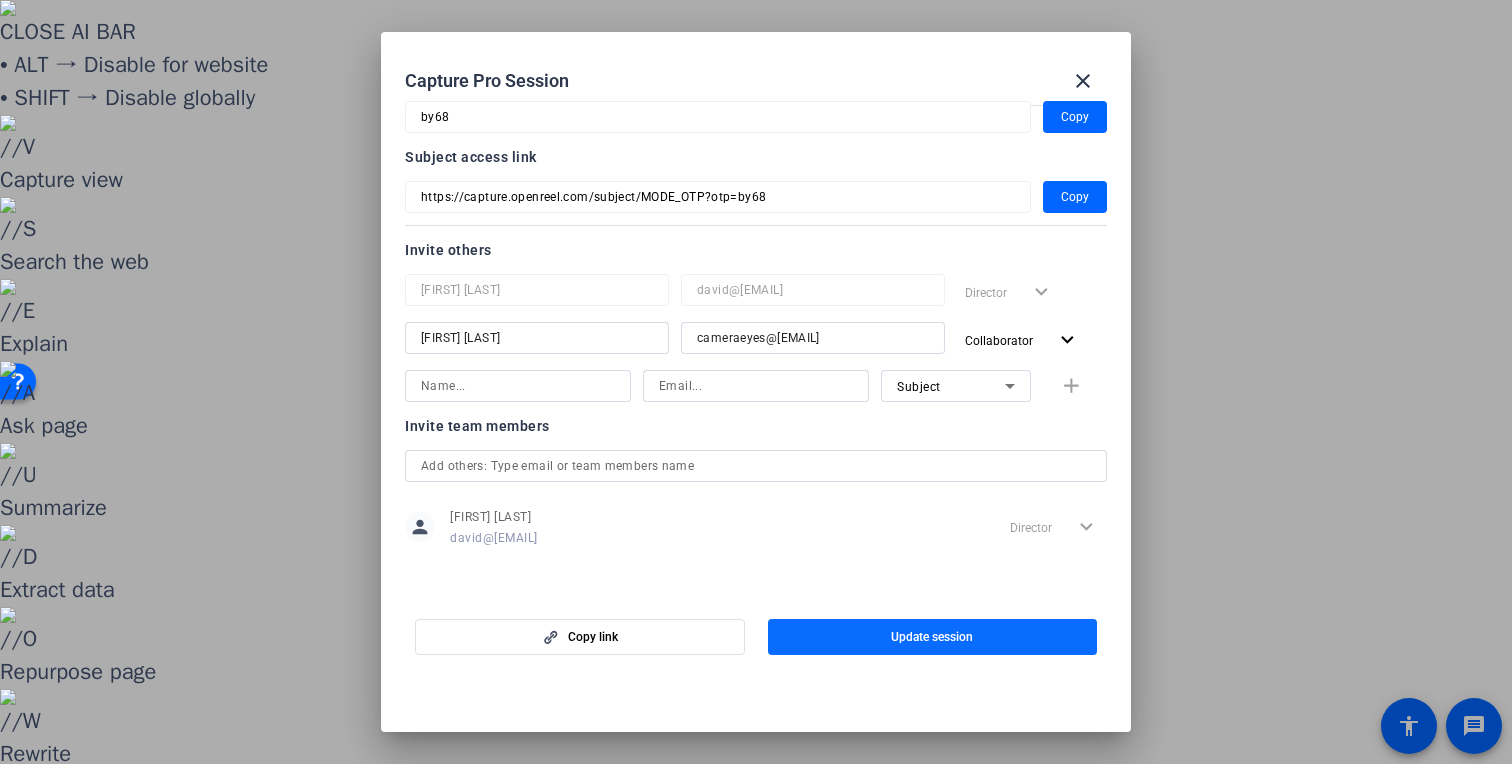 click 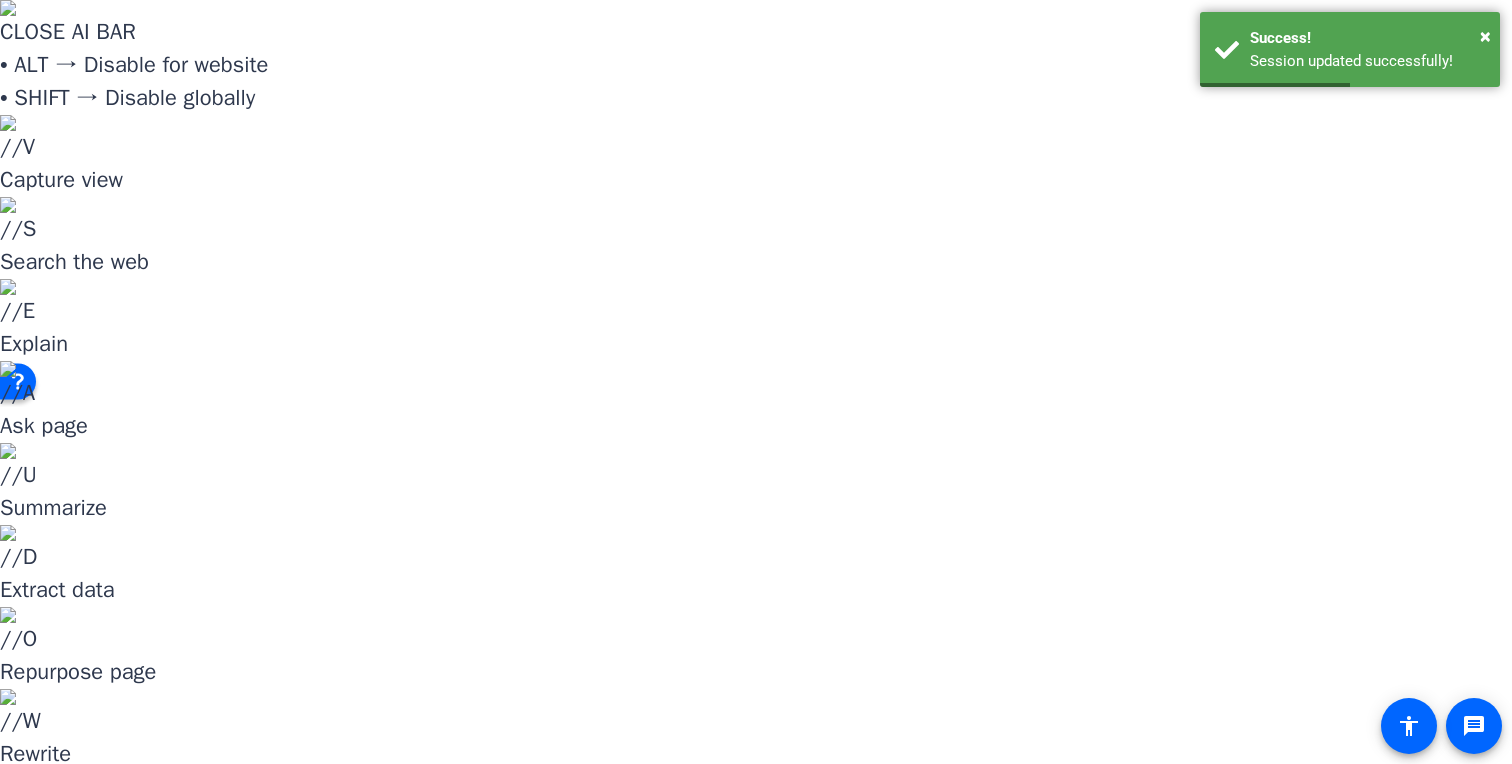 click on "more_horiz" 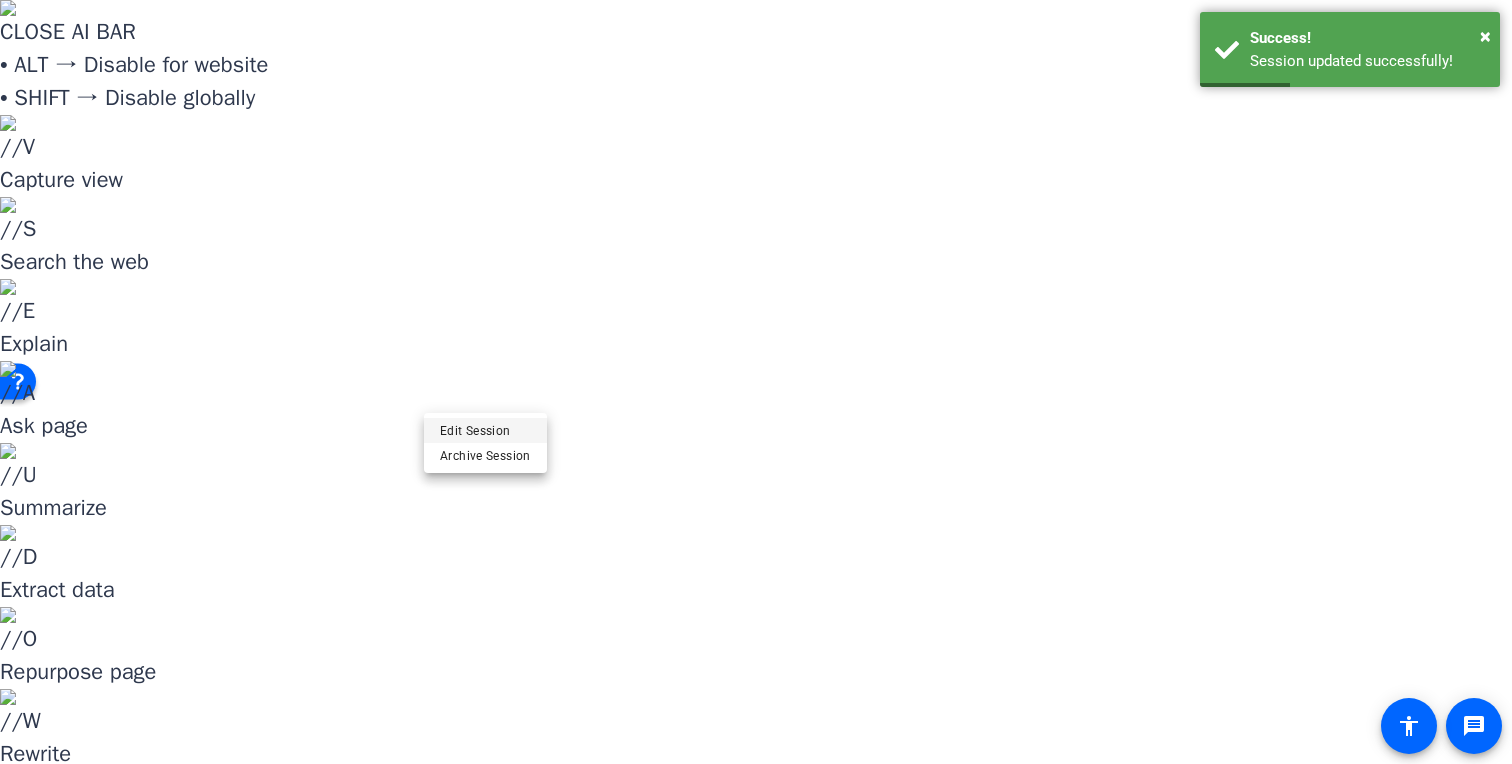 click on "Edit Session" at bounding box center (485, 430) 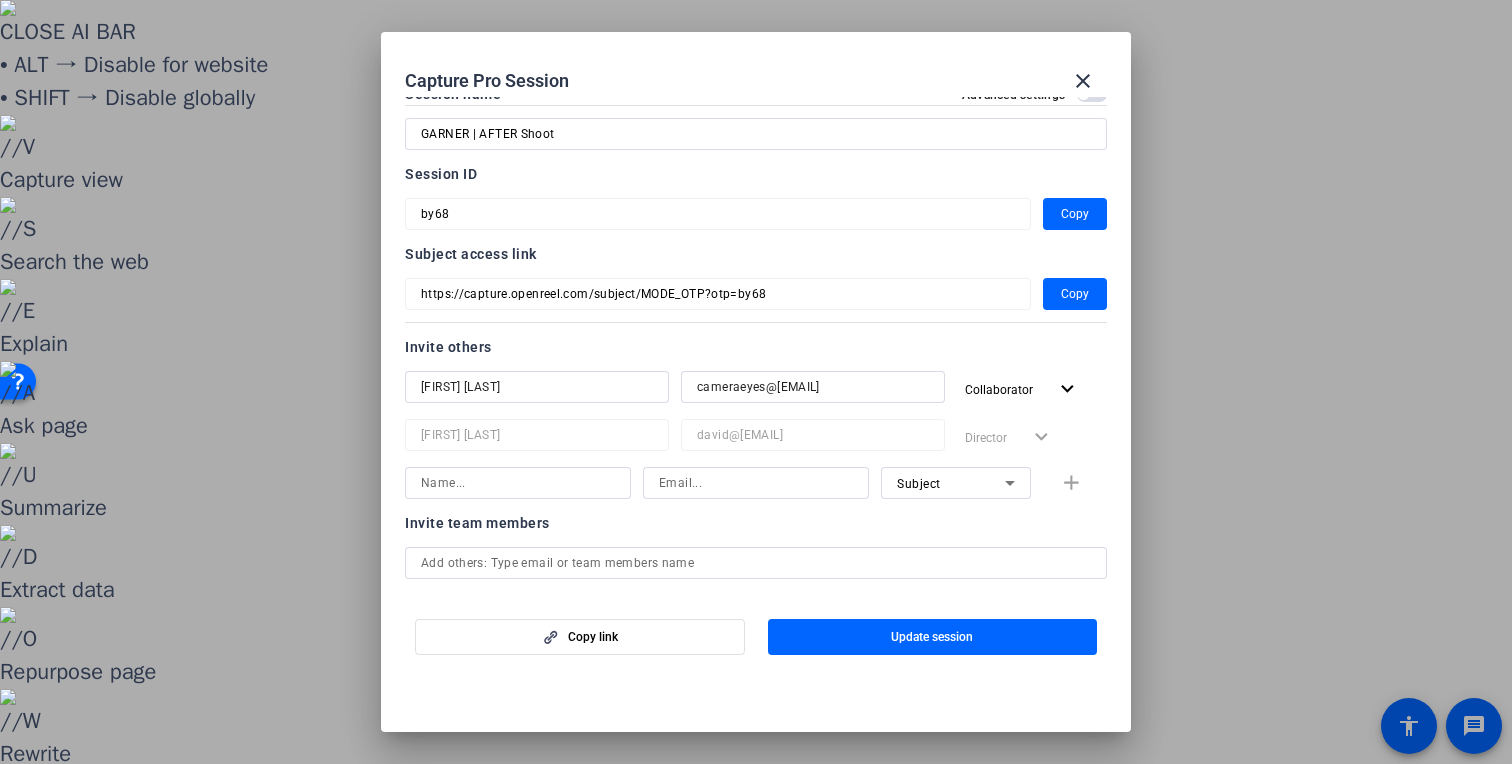 scroll, scrollTop: 39, scrollLeft: 0, axis: vertical 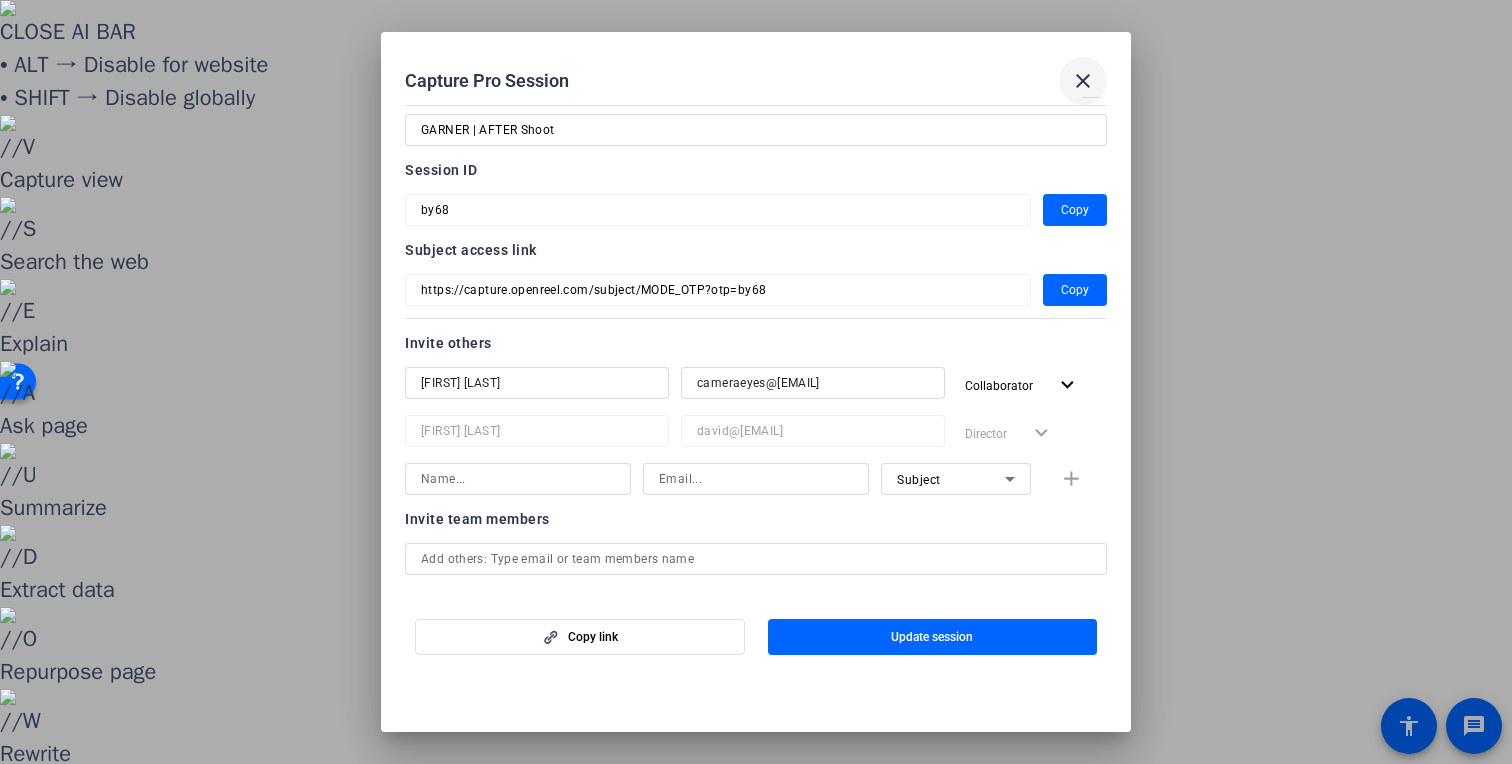 click on "close" at bounding box center (1083, 81) 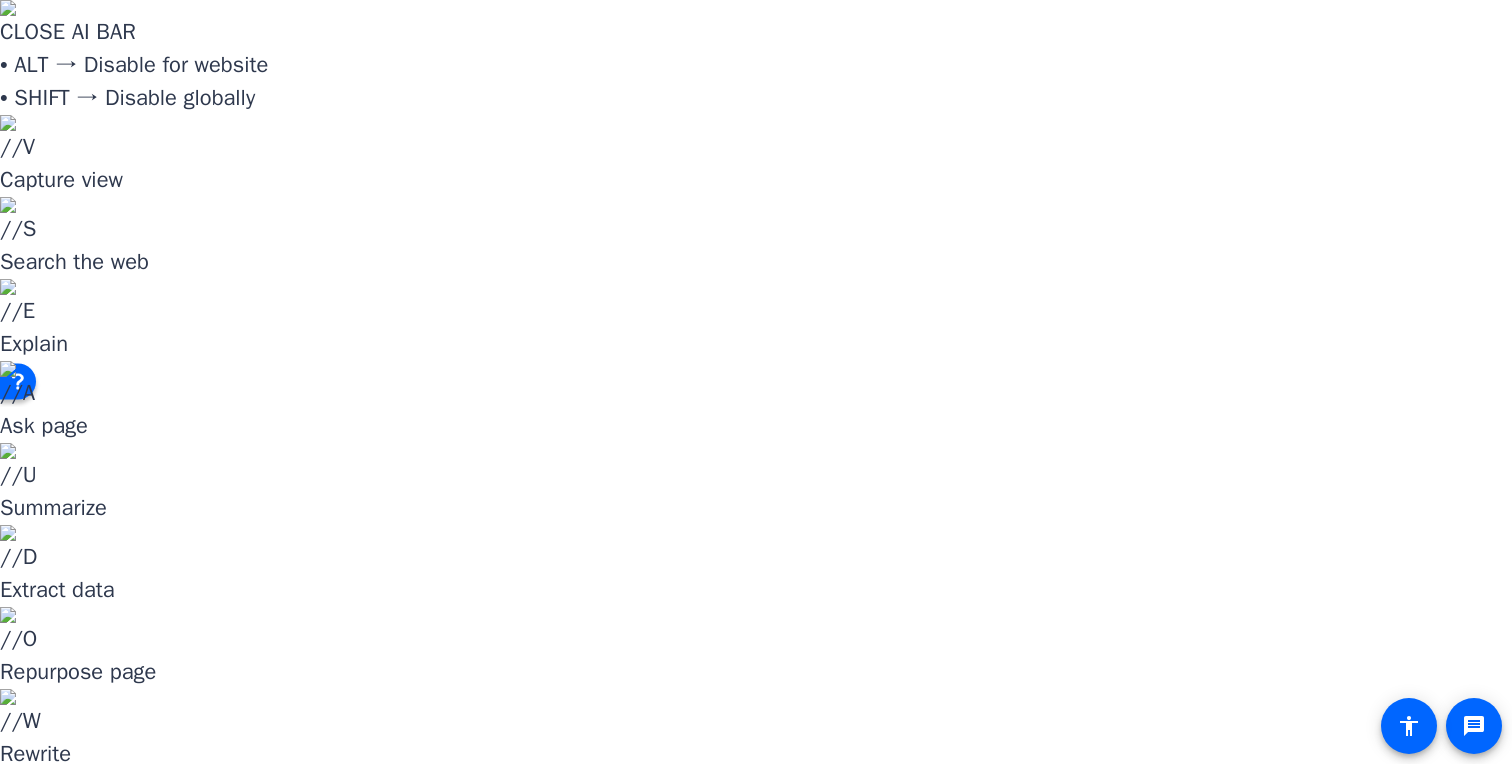 click on "more_horiz" 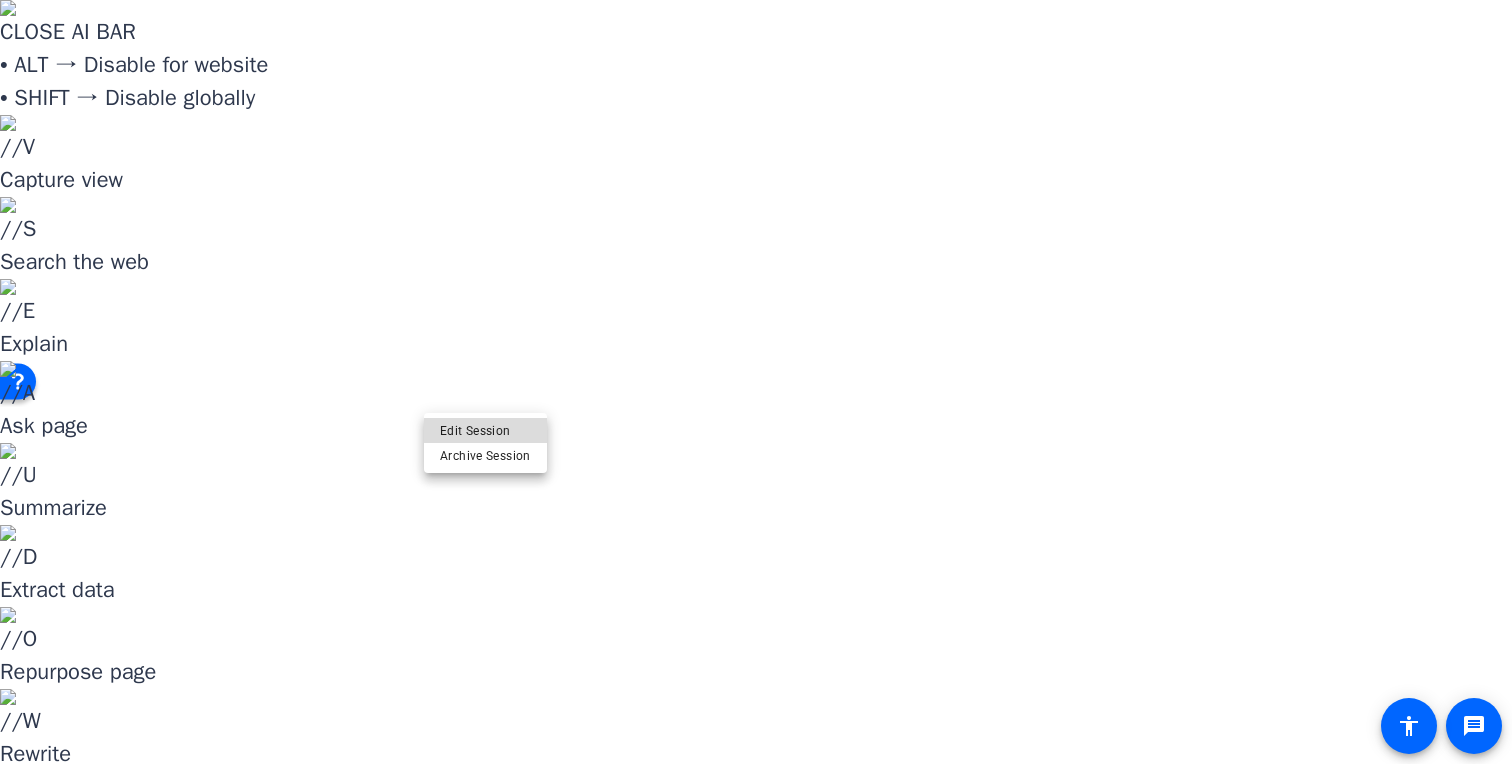 click on "Edit Session" at bounding box center [485, 430] 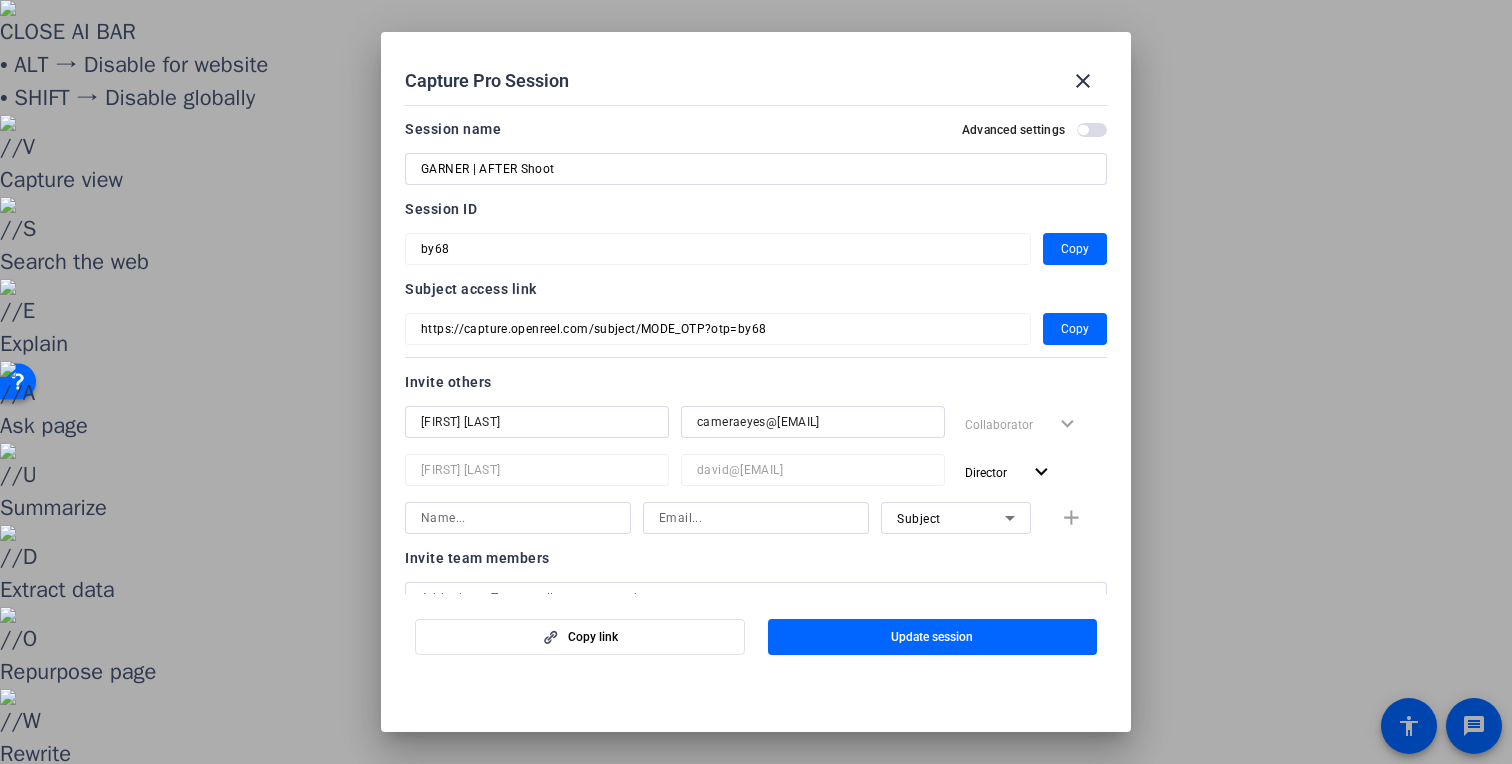 click on "David Vogel" at bounding box center (537, 422) 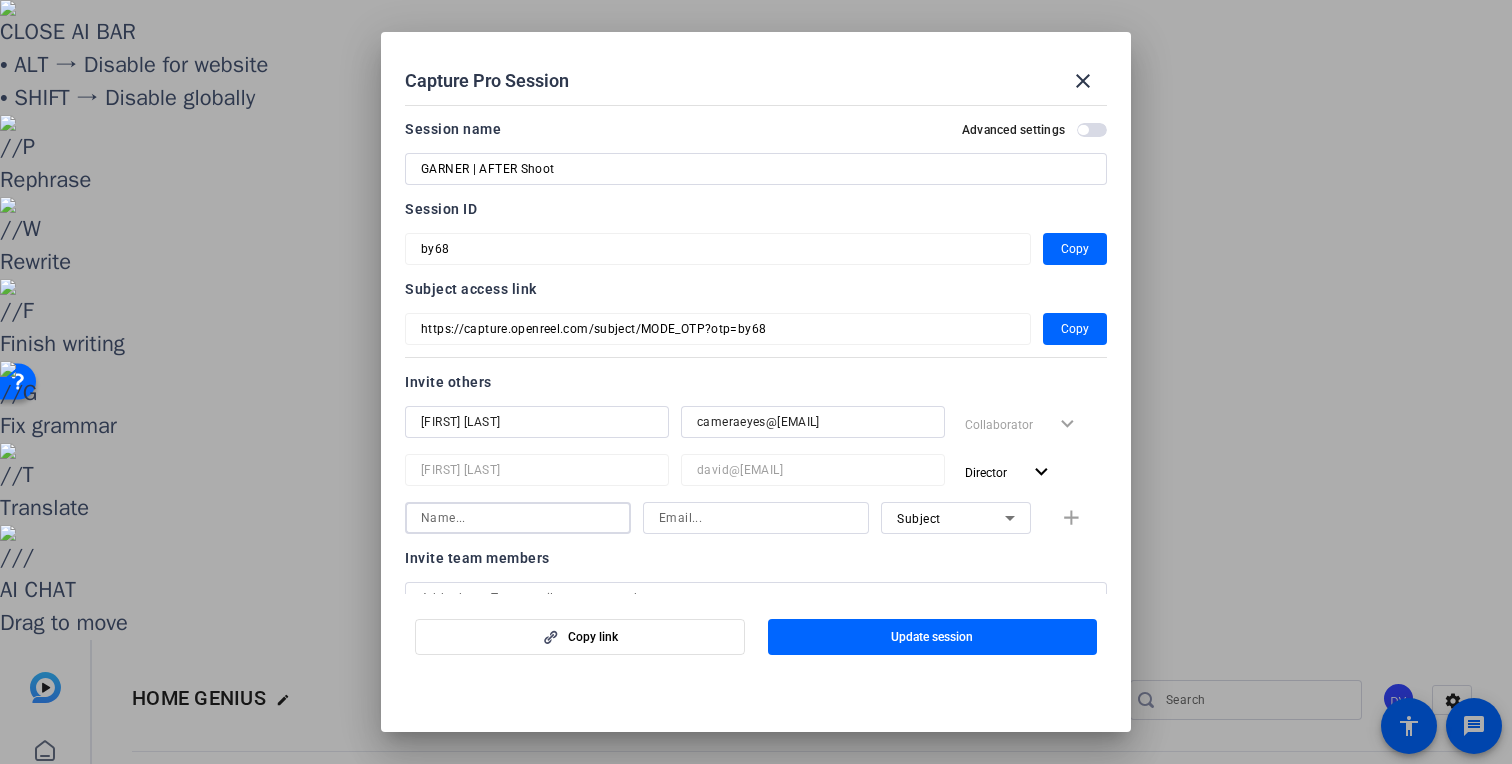 click at bounding box center (518, 518) 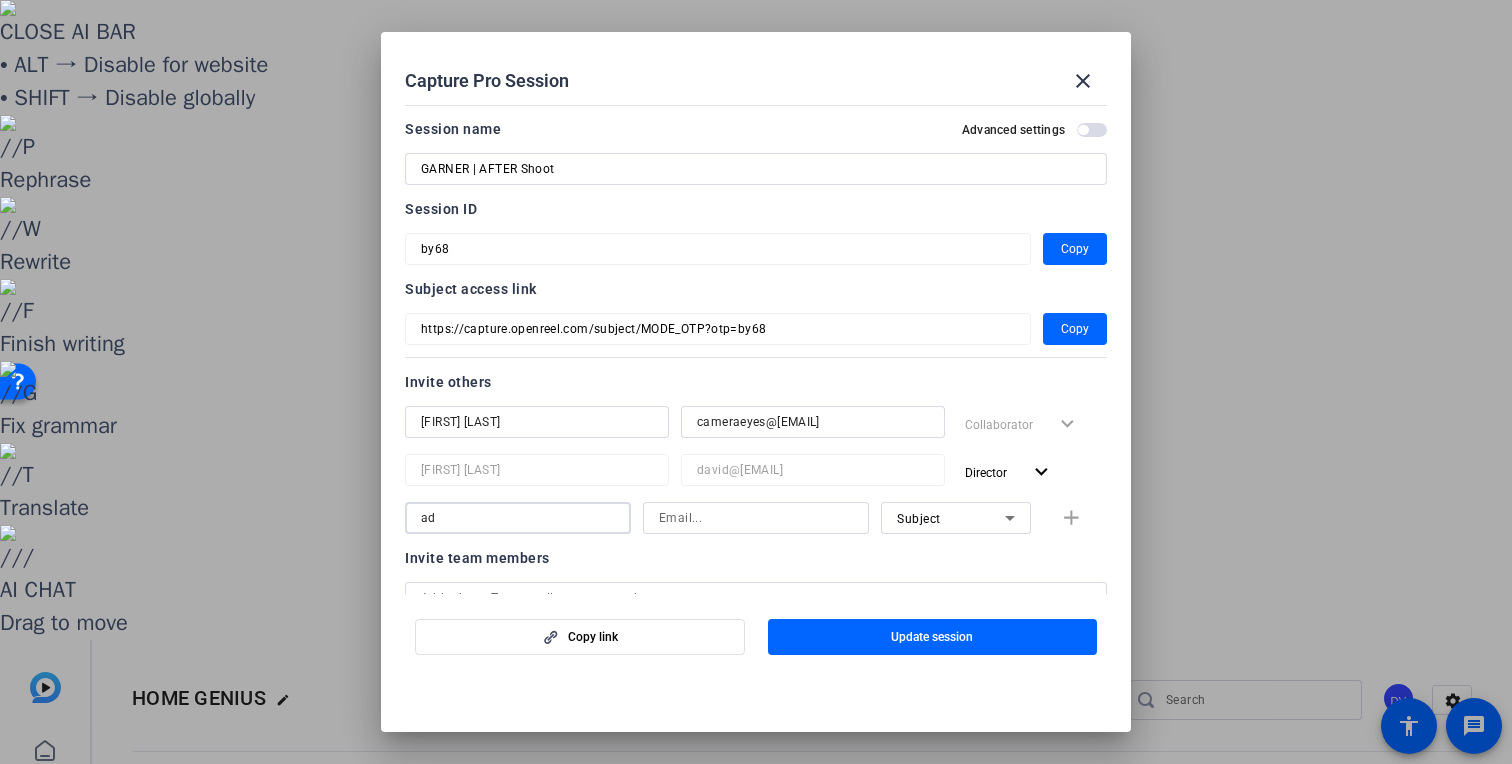 type on "a" 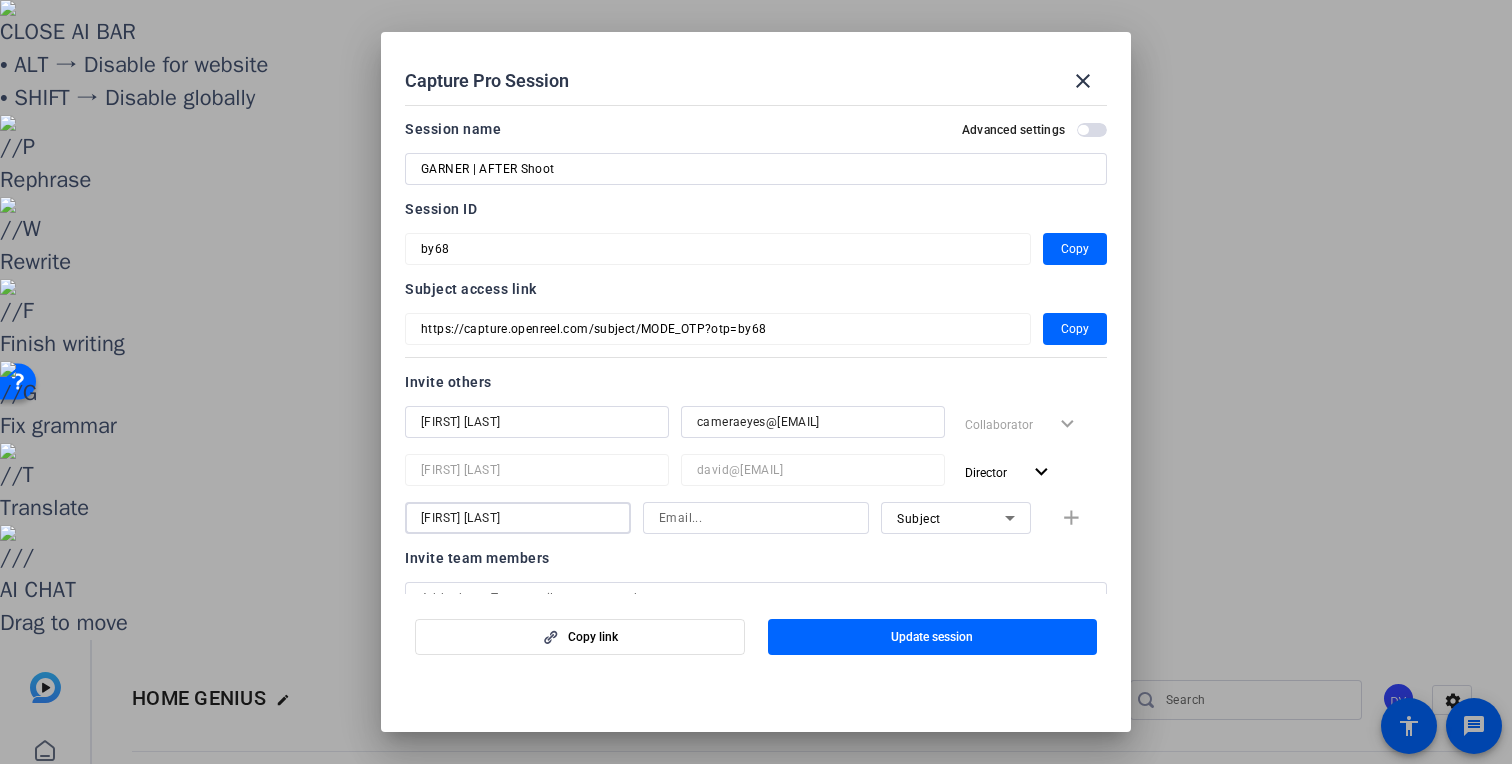 type on "Adam Shapiro" 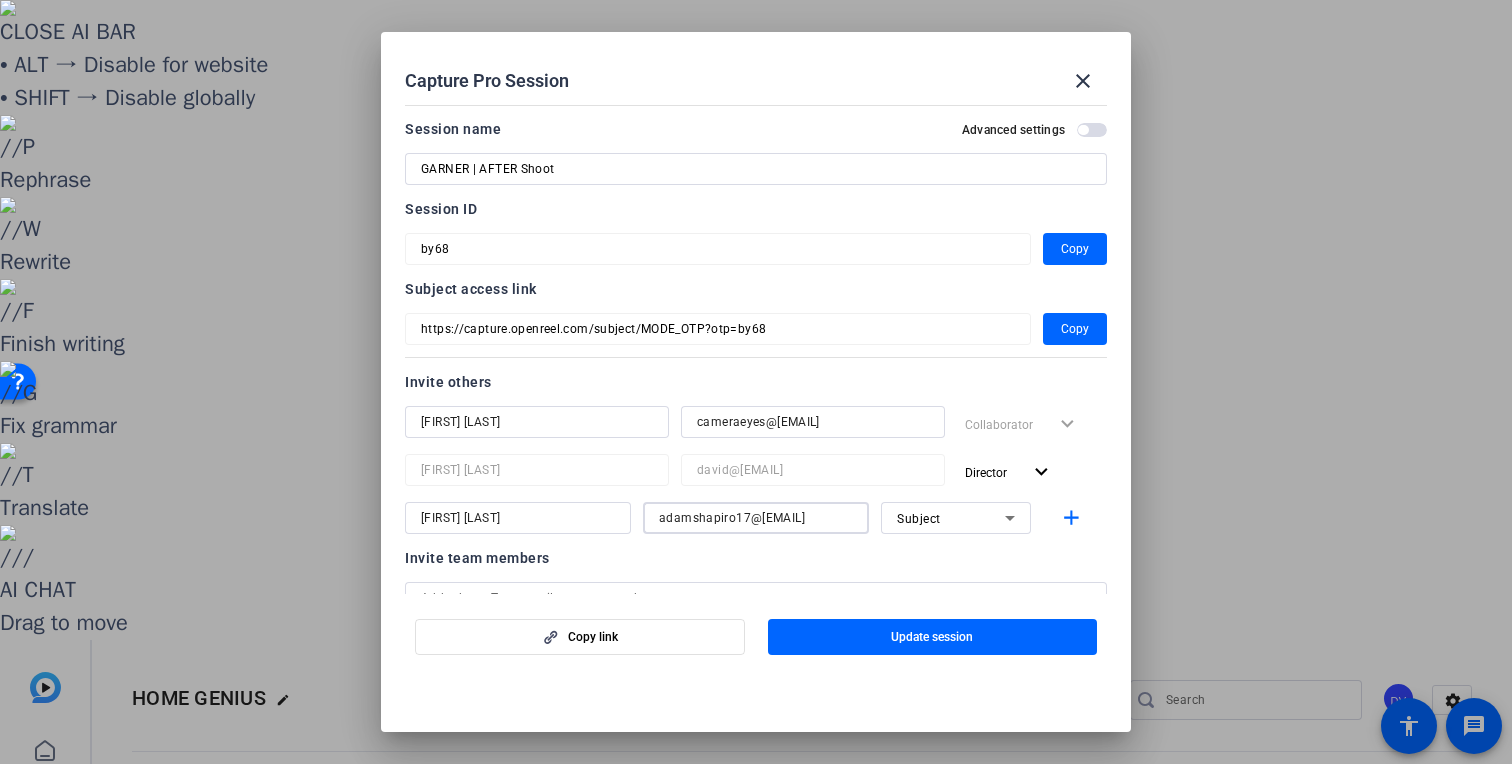 type on "adamshapiro17@gmail.com" 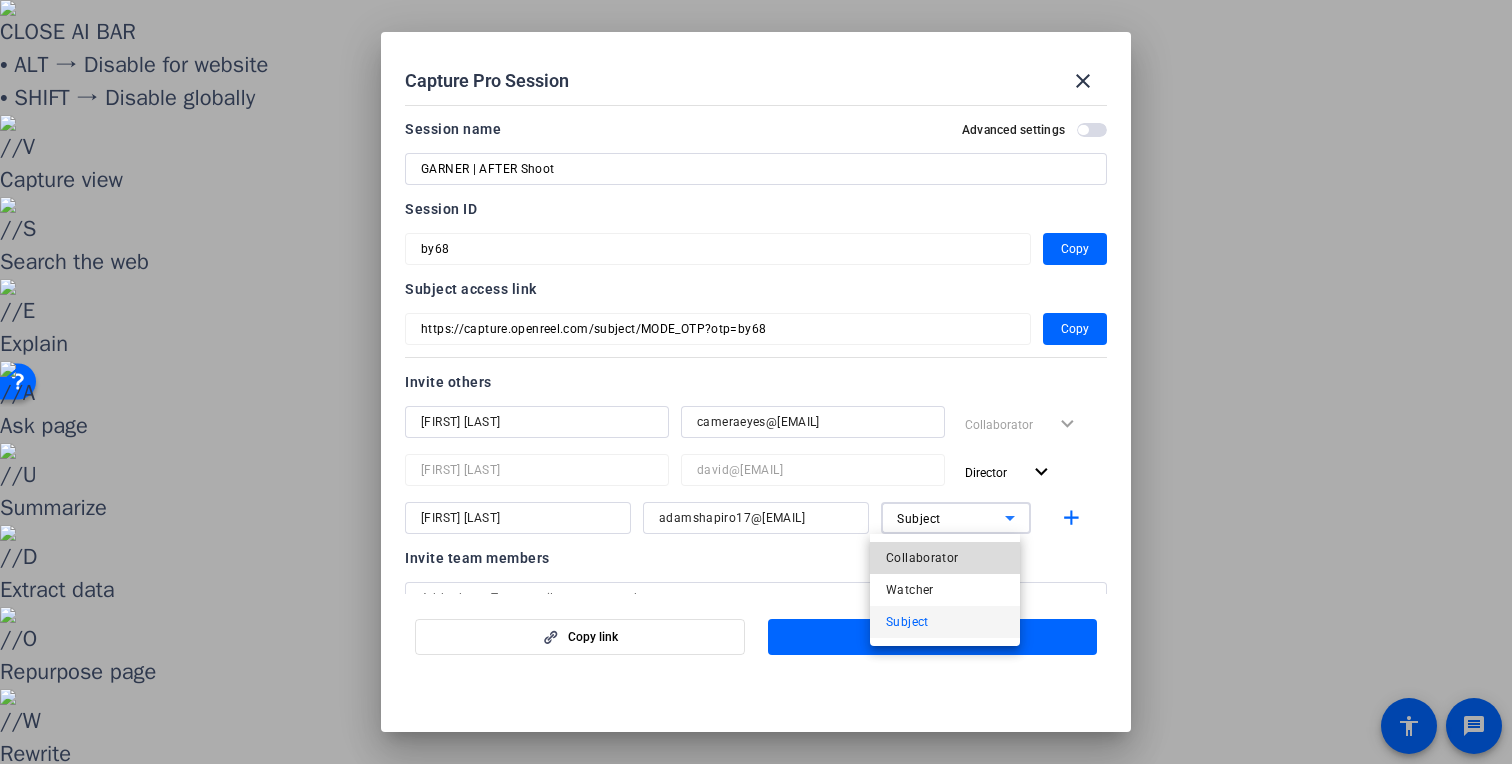click on "Collaborator" at bounding box center [922, 558] 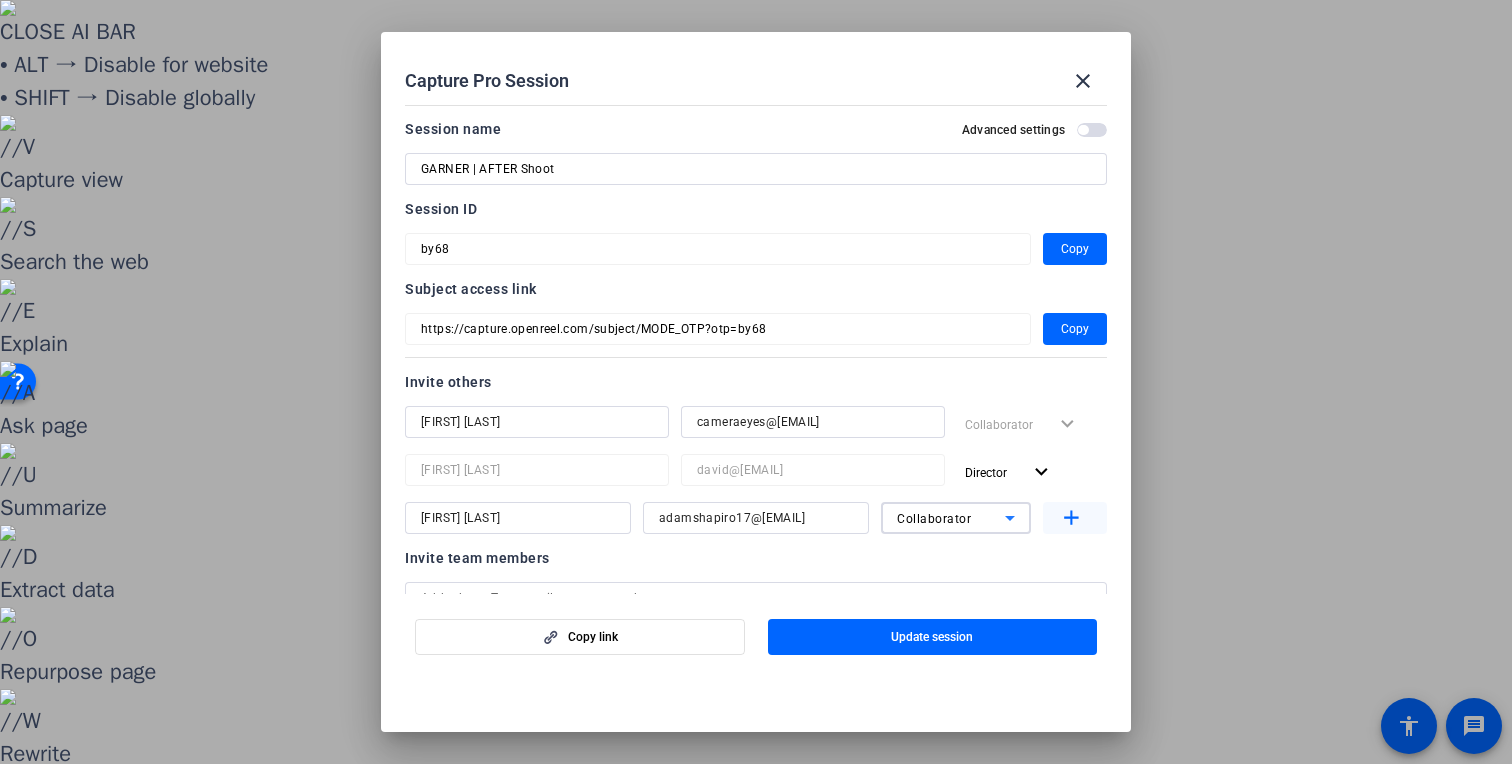 click on "add" 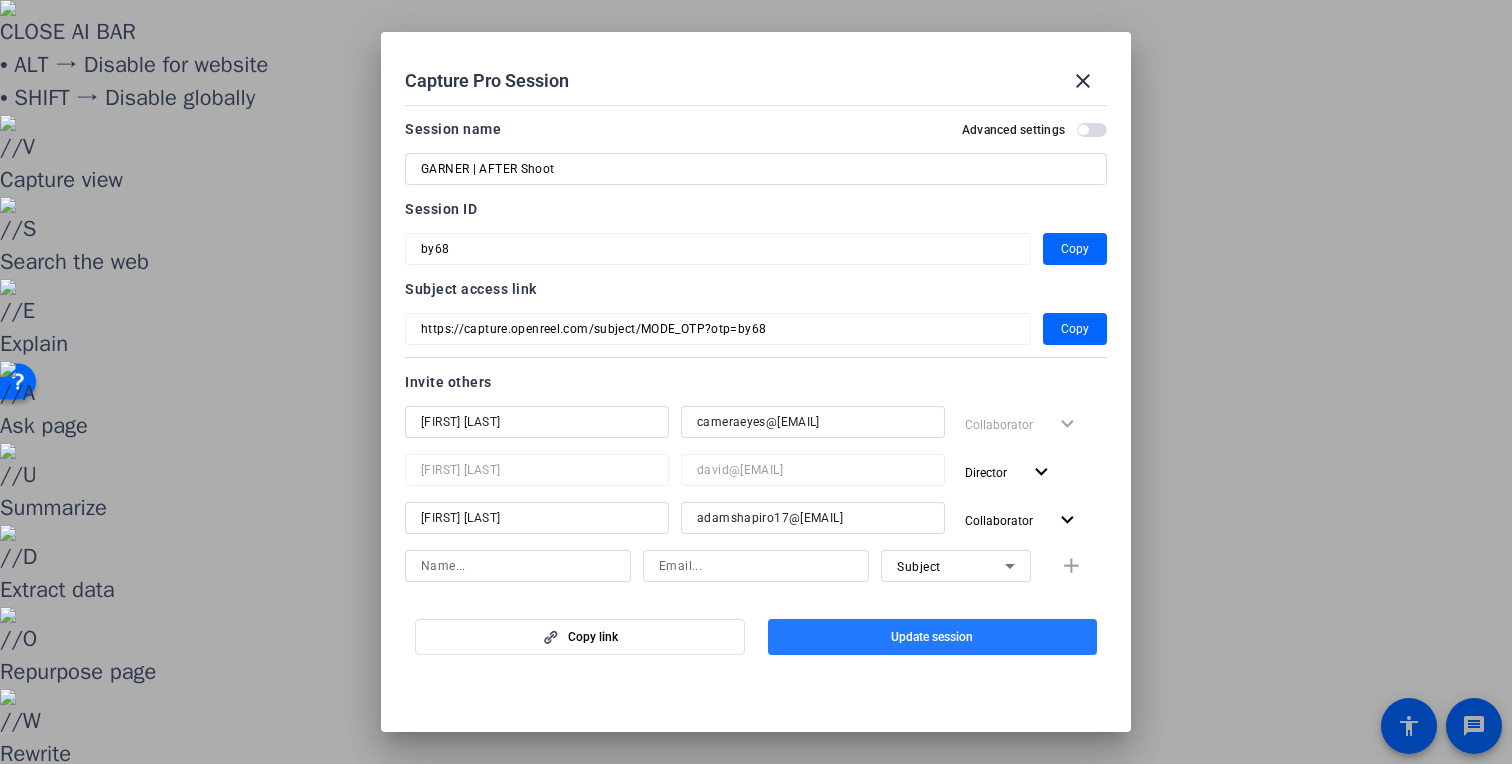 click 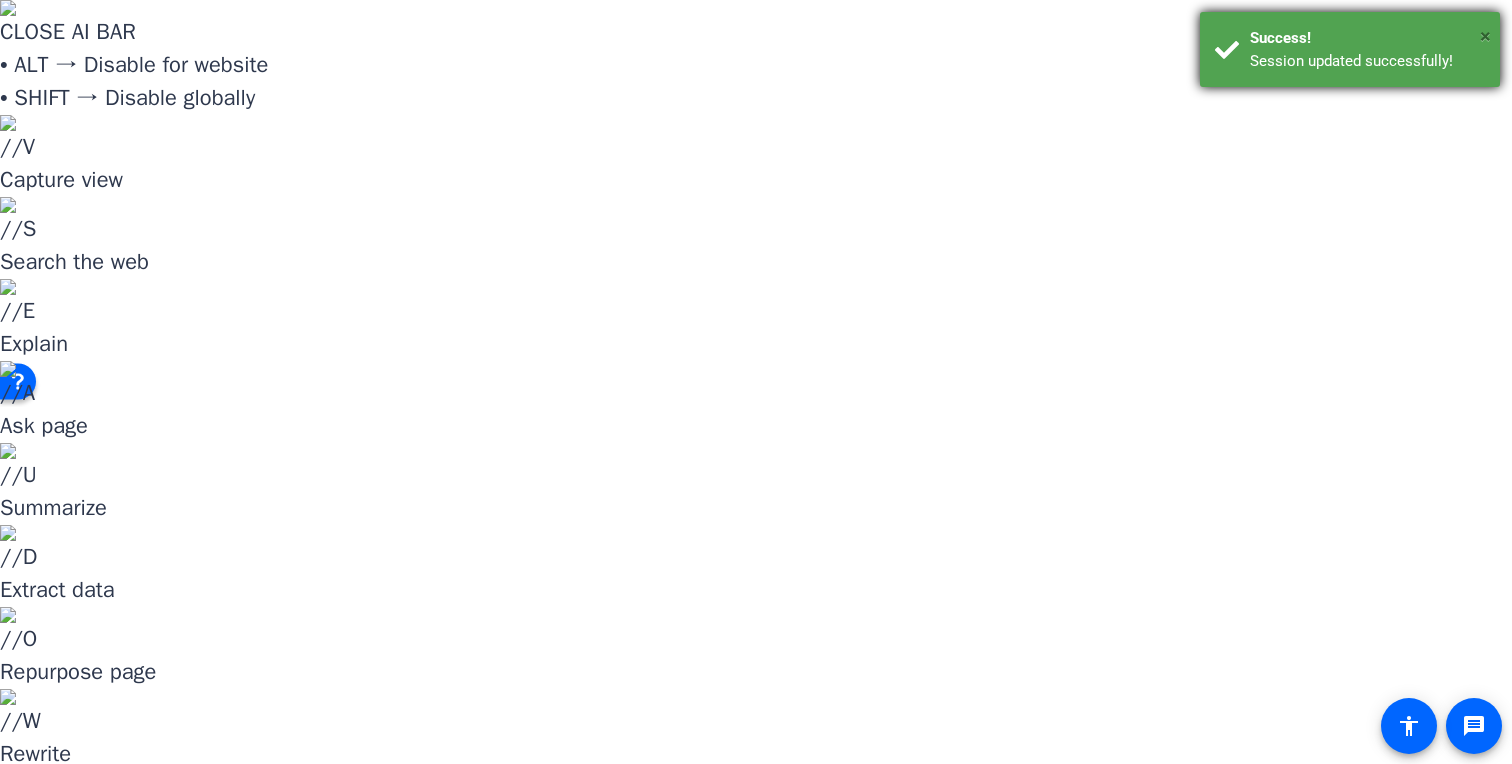 click on "×" at bounding box center [1485, 36] 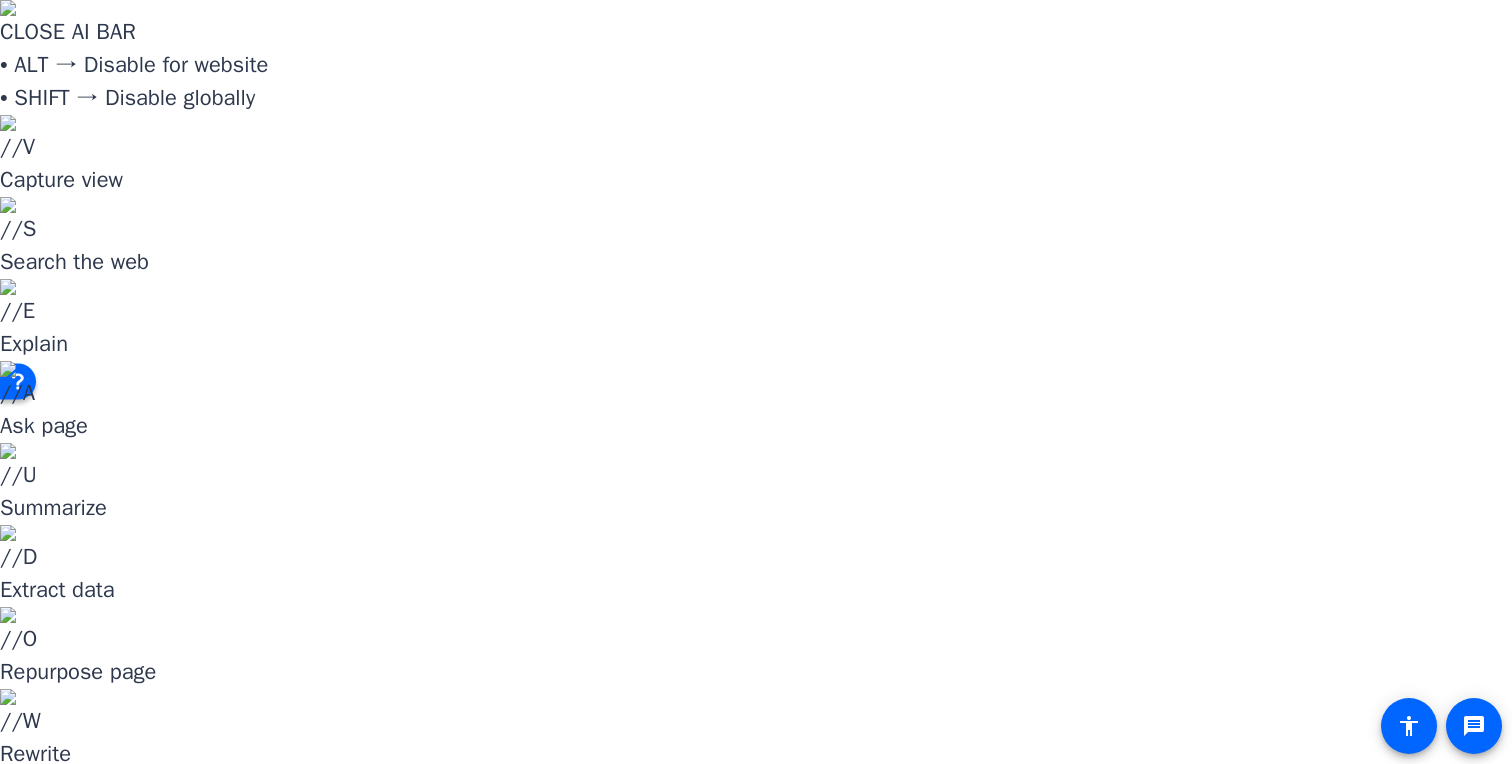 click on "more_horiz" 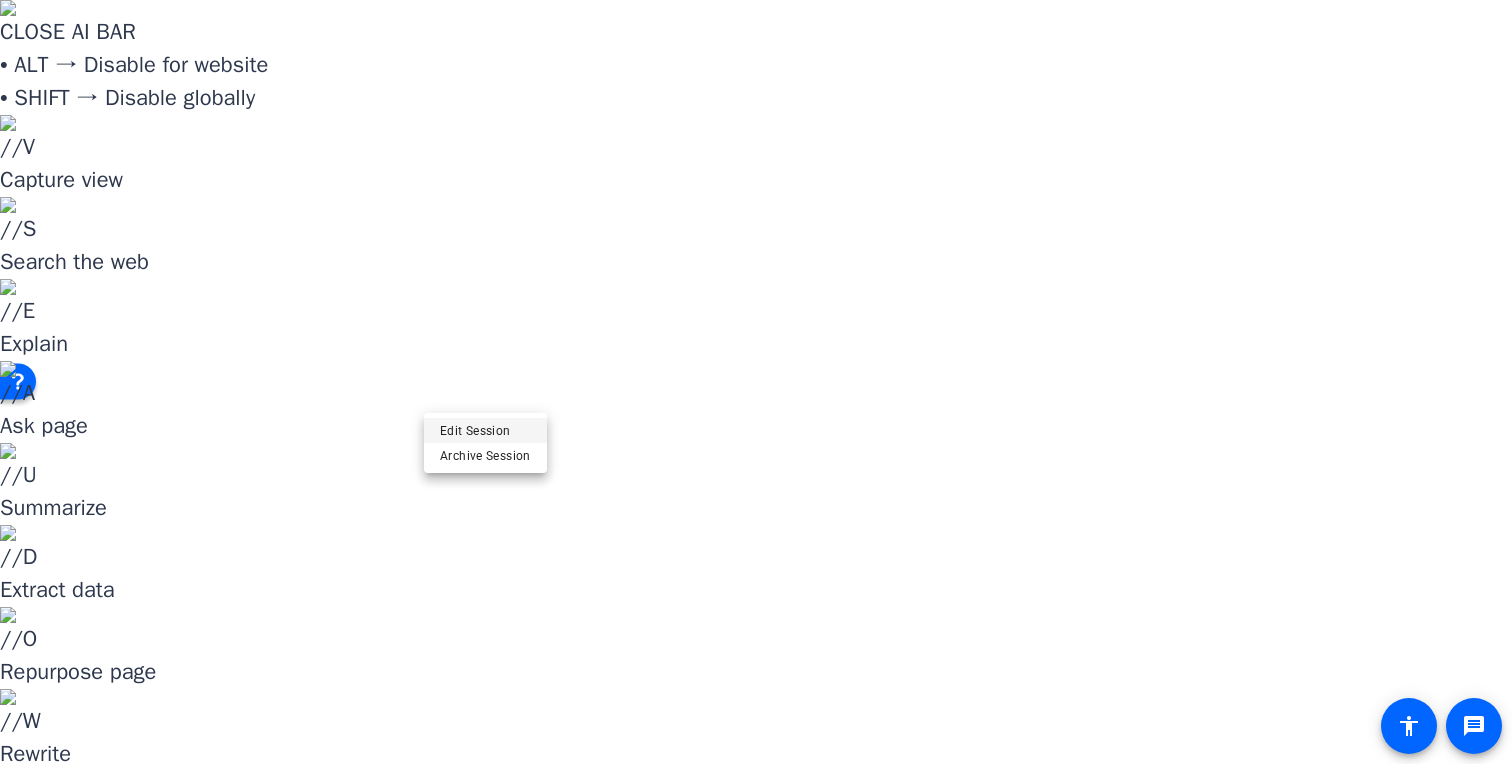 click on "Edit Session" at bounding box center [485, 430] 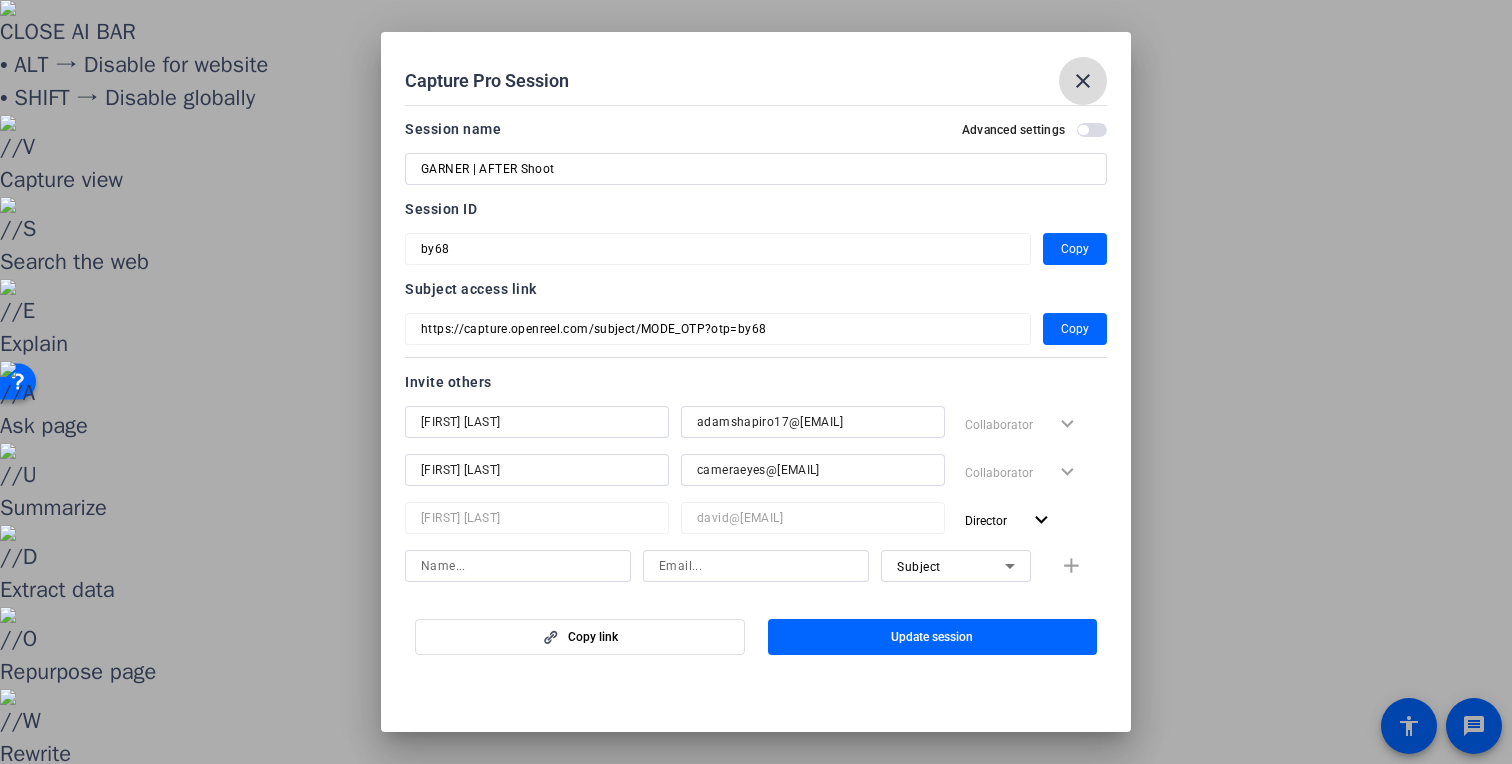 click on "close" at bounding box center [1083, 81] 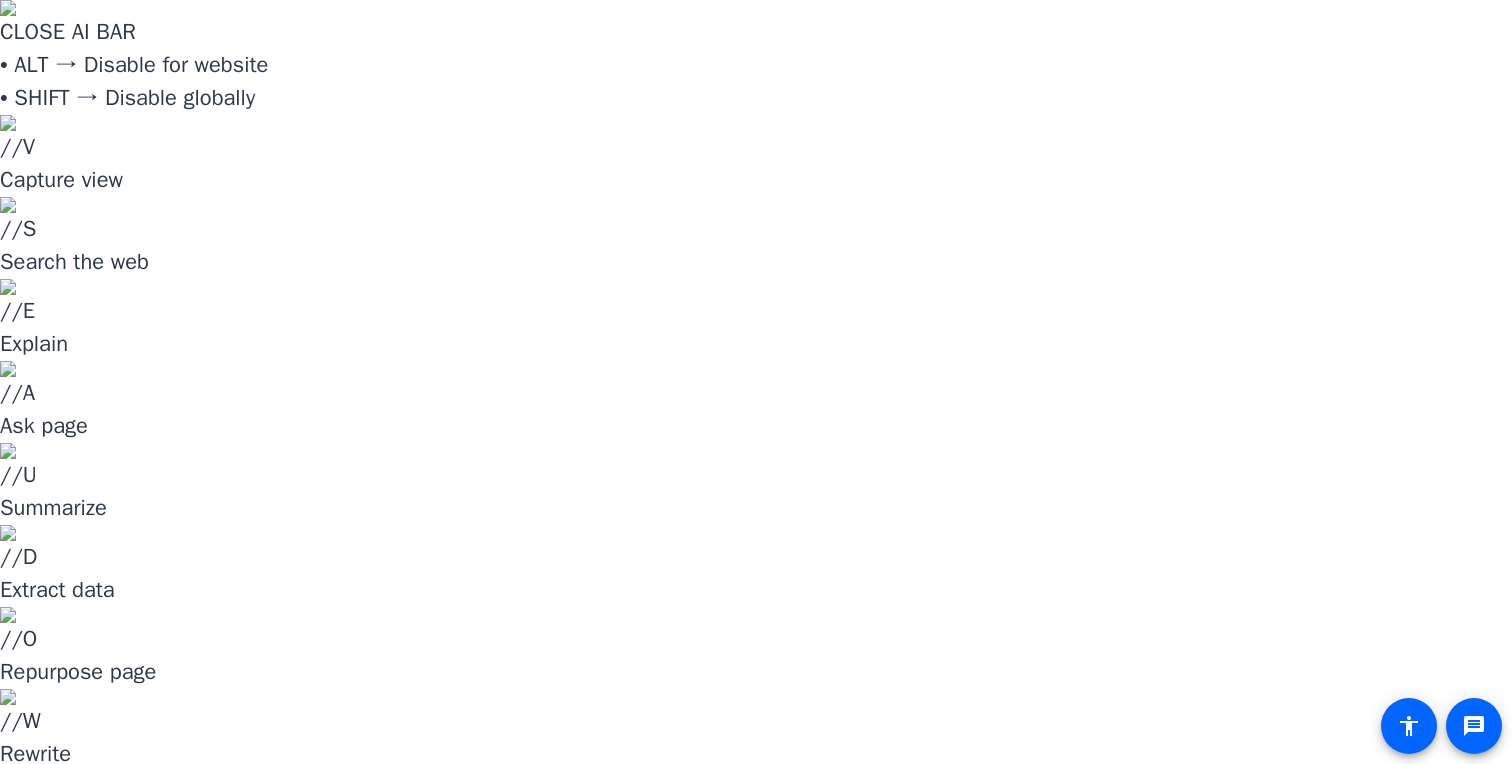 scroll, scrollTop: 0, scrollLeft: 0, axis: both 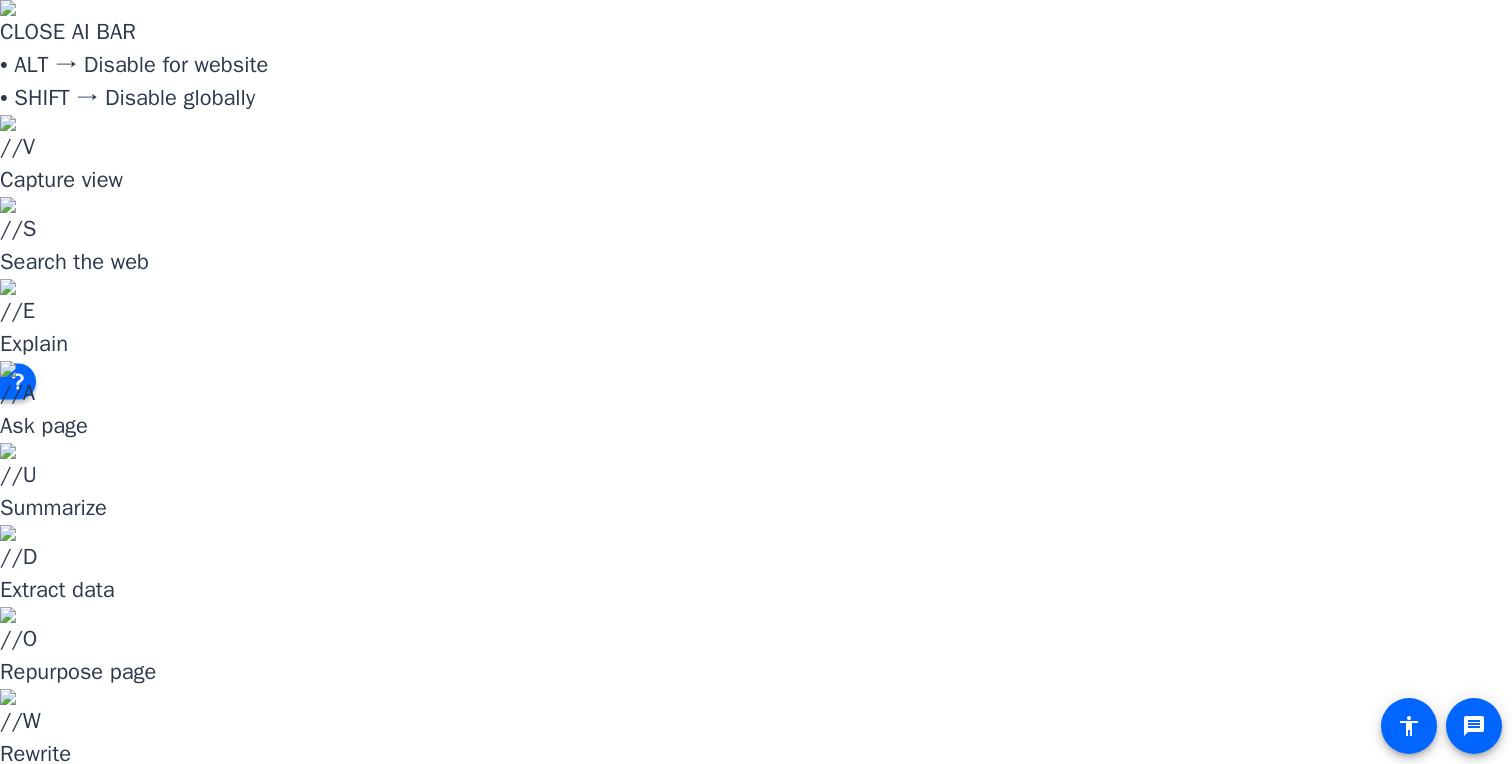 click at bounding box center [756, 1419] 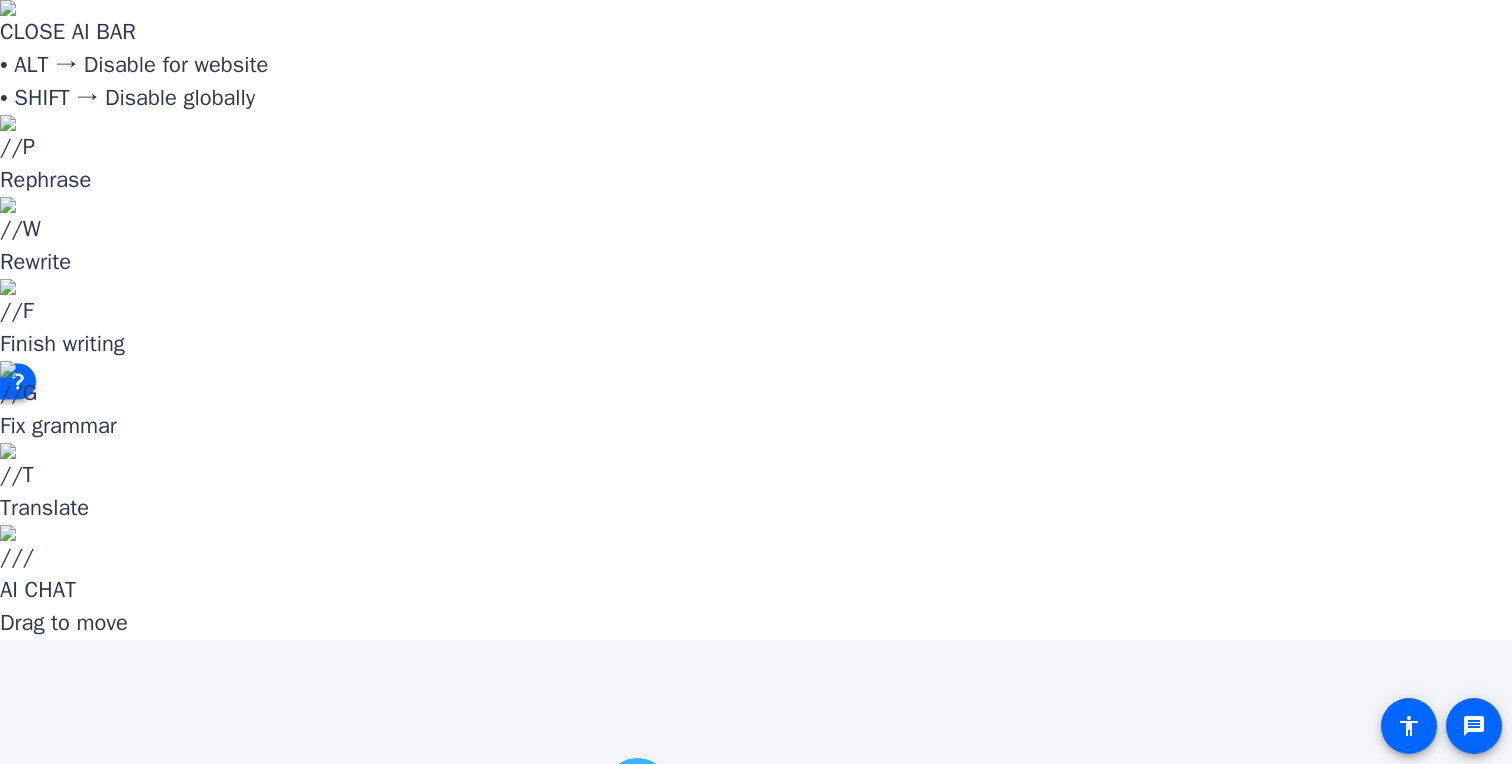 paste on "a-2qIK" 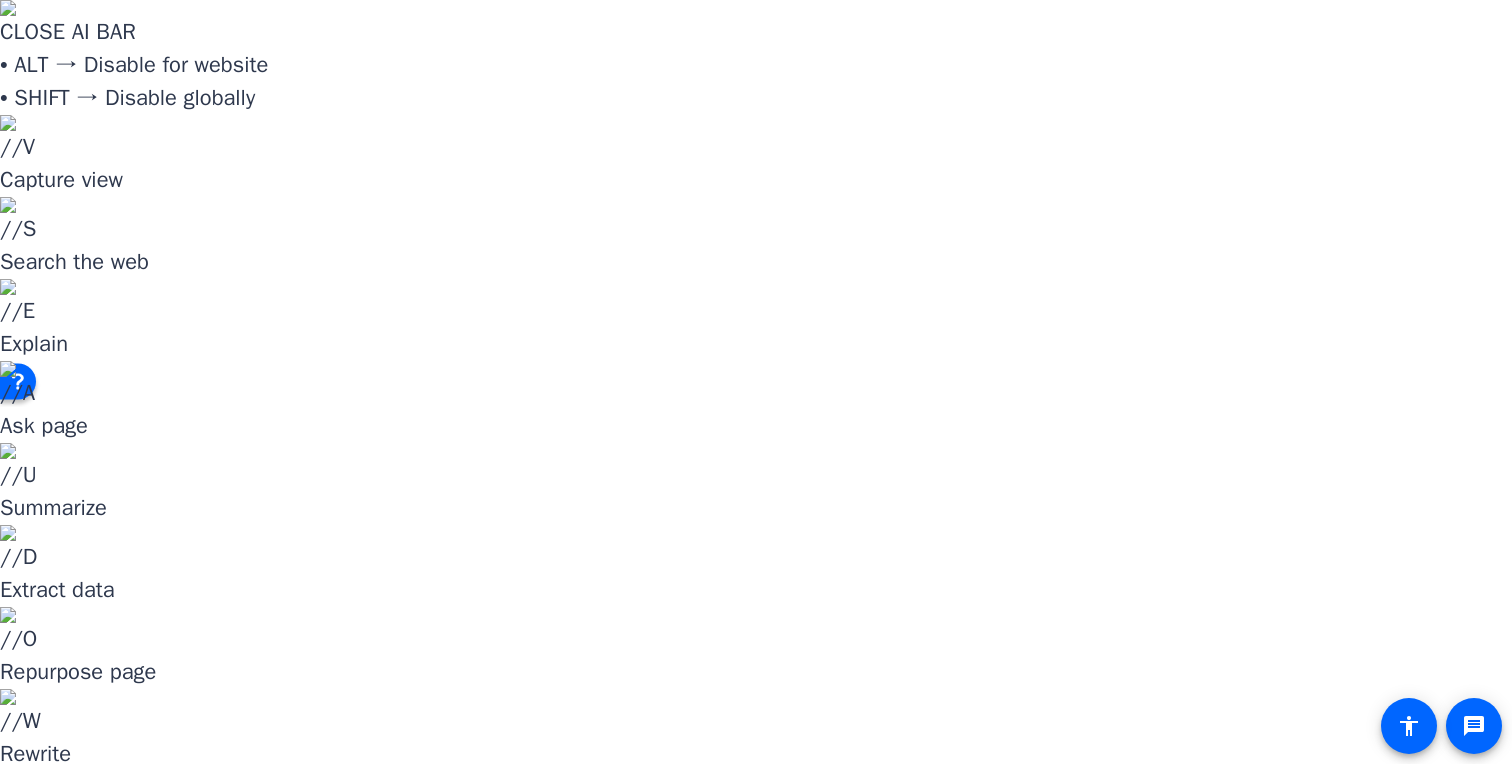 click 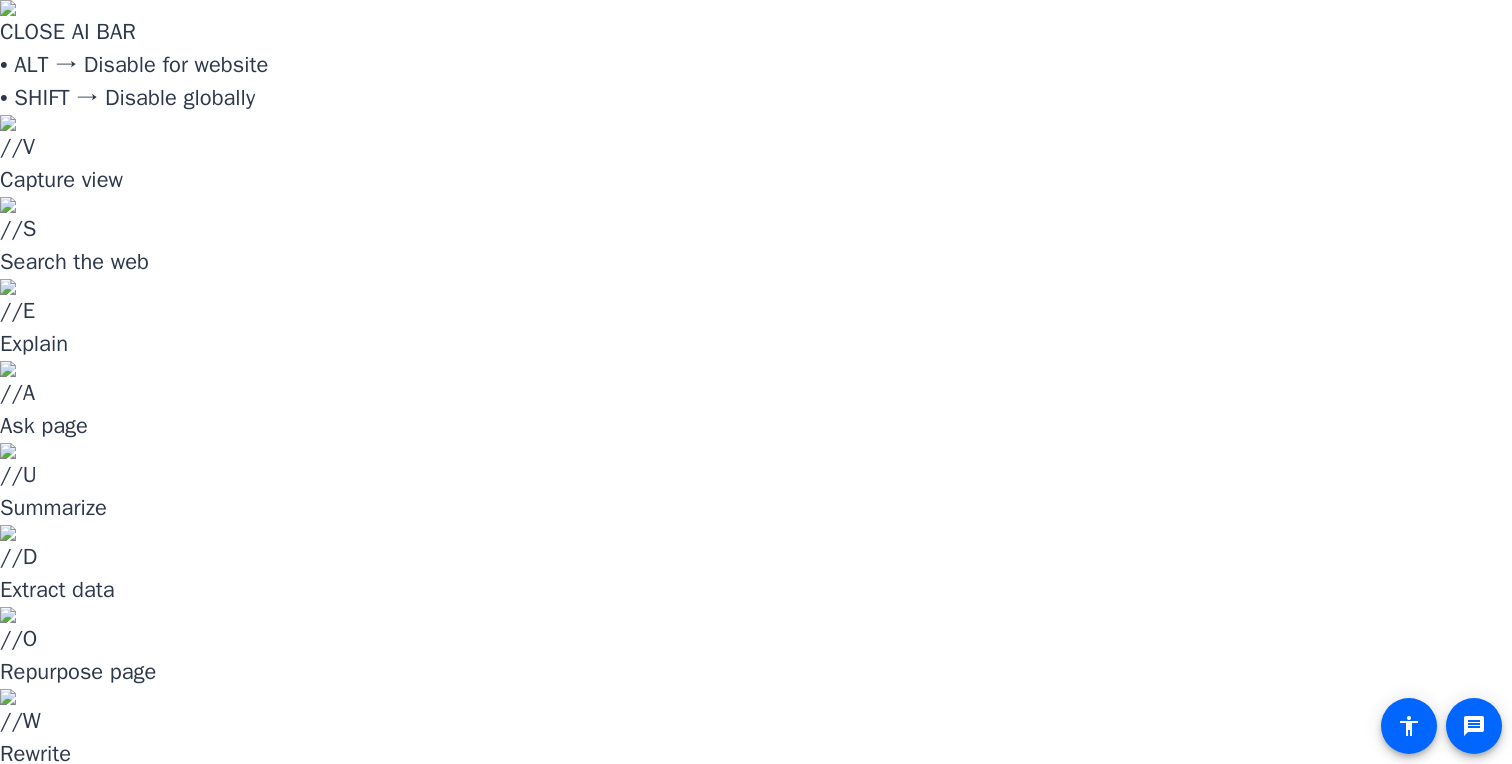 scroll, scrollTop: 0, scrollLeft: 0, axis: both 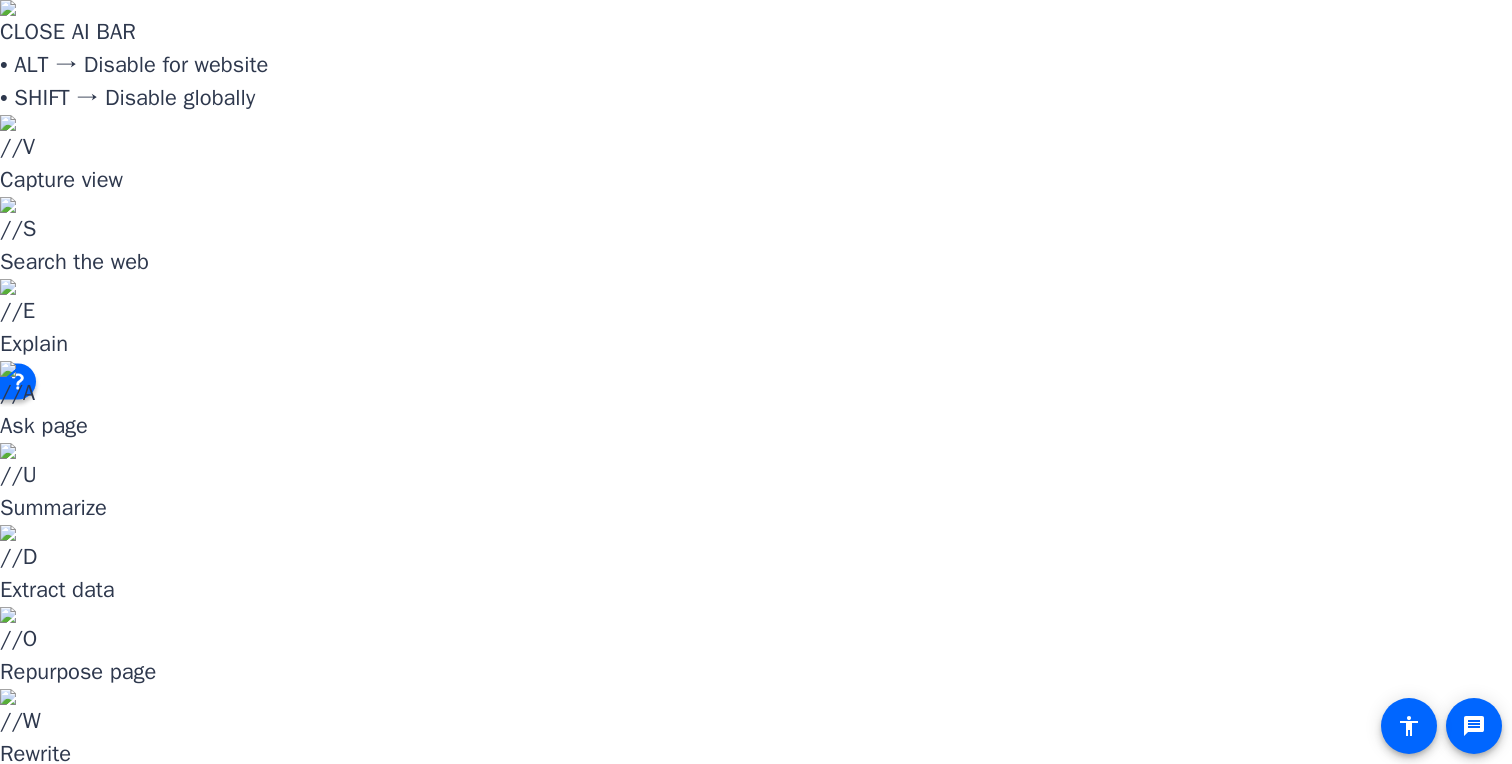 click at bounding box center (756, 1419) 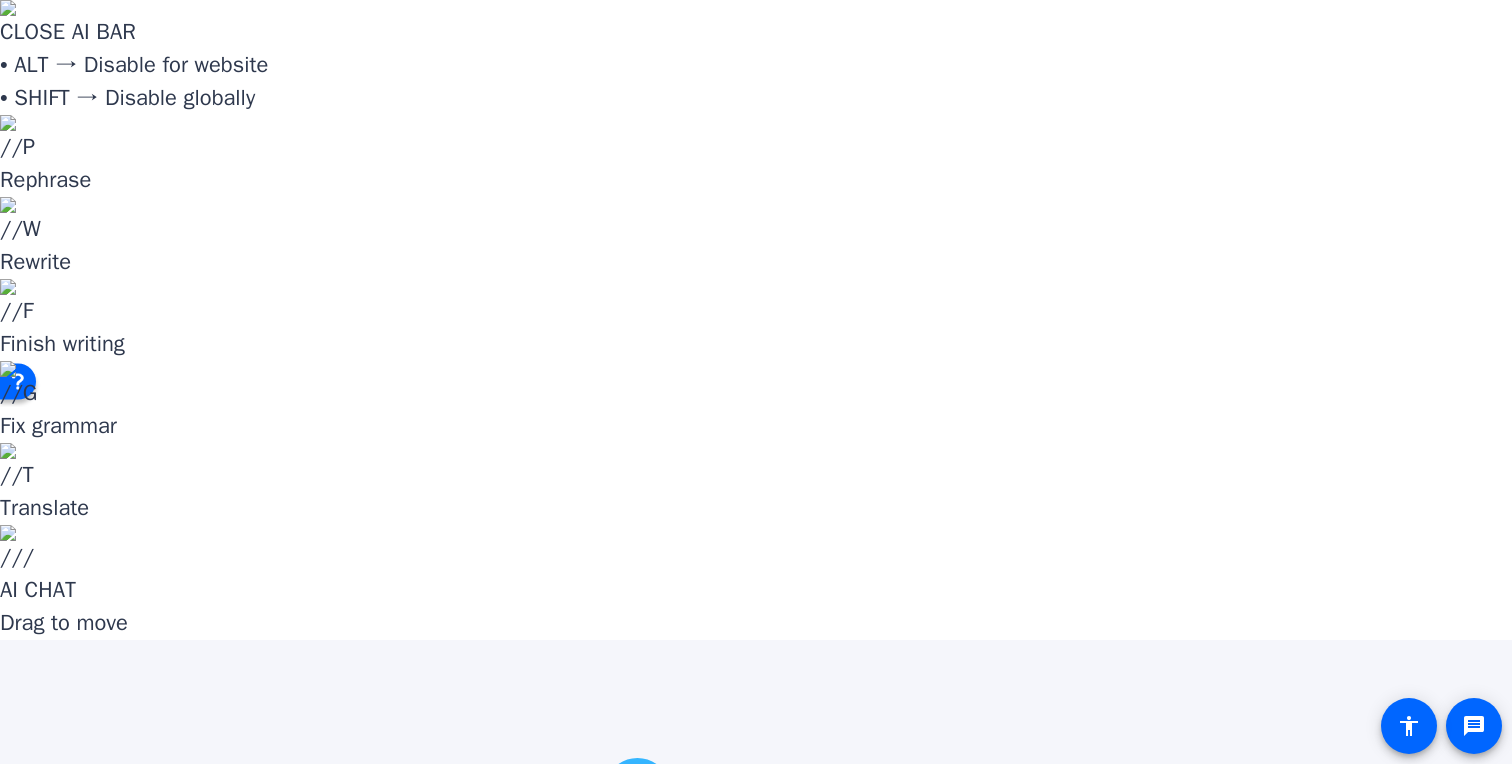 paste on "a-2qIK" 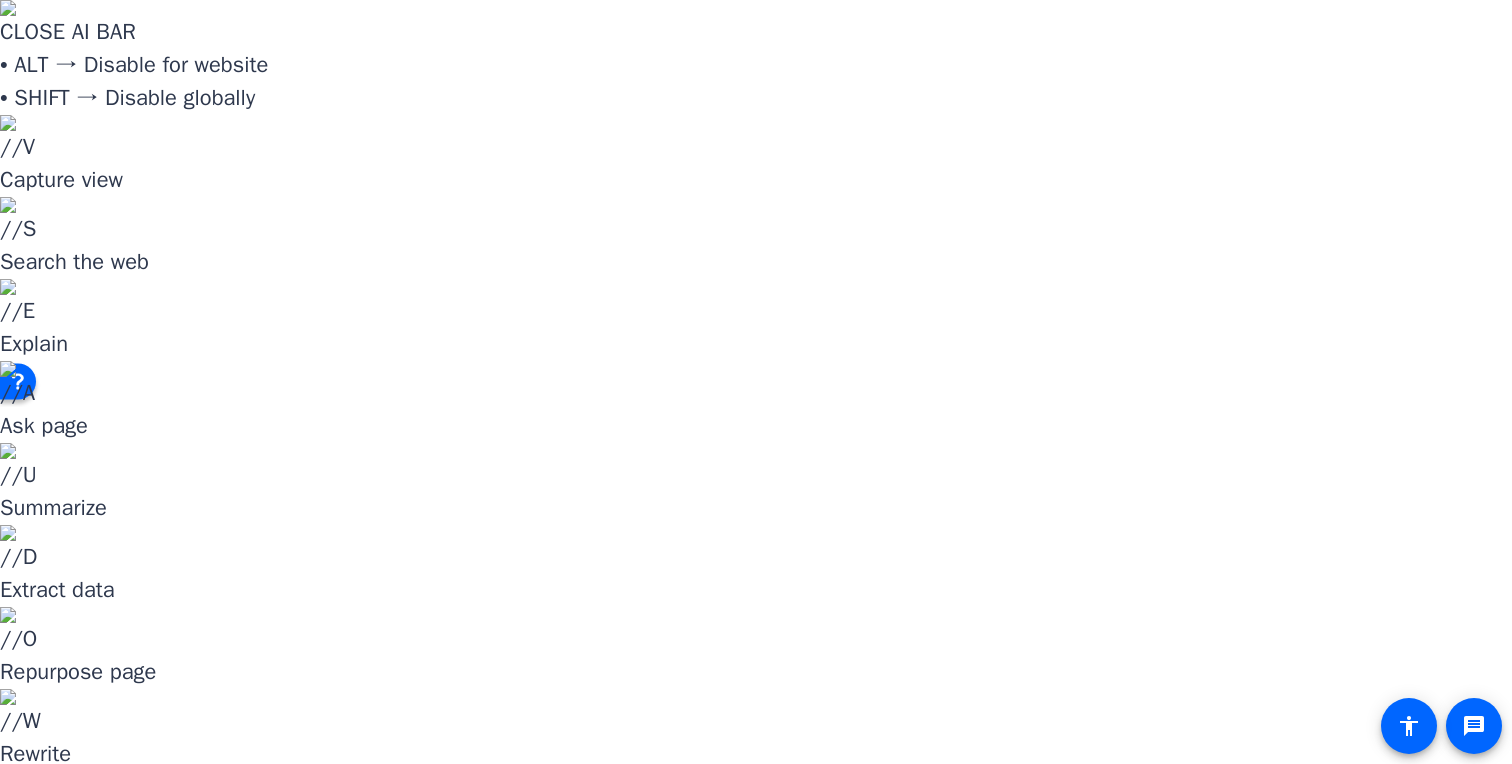 click on "Enter session" 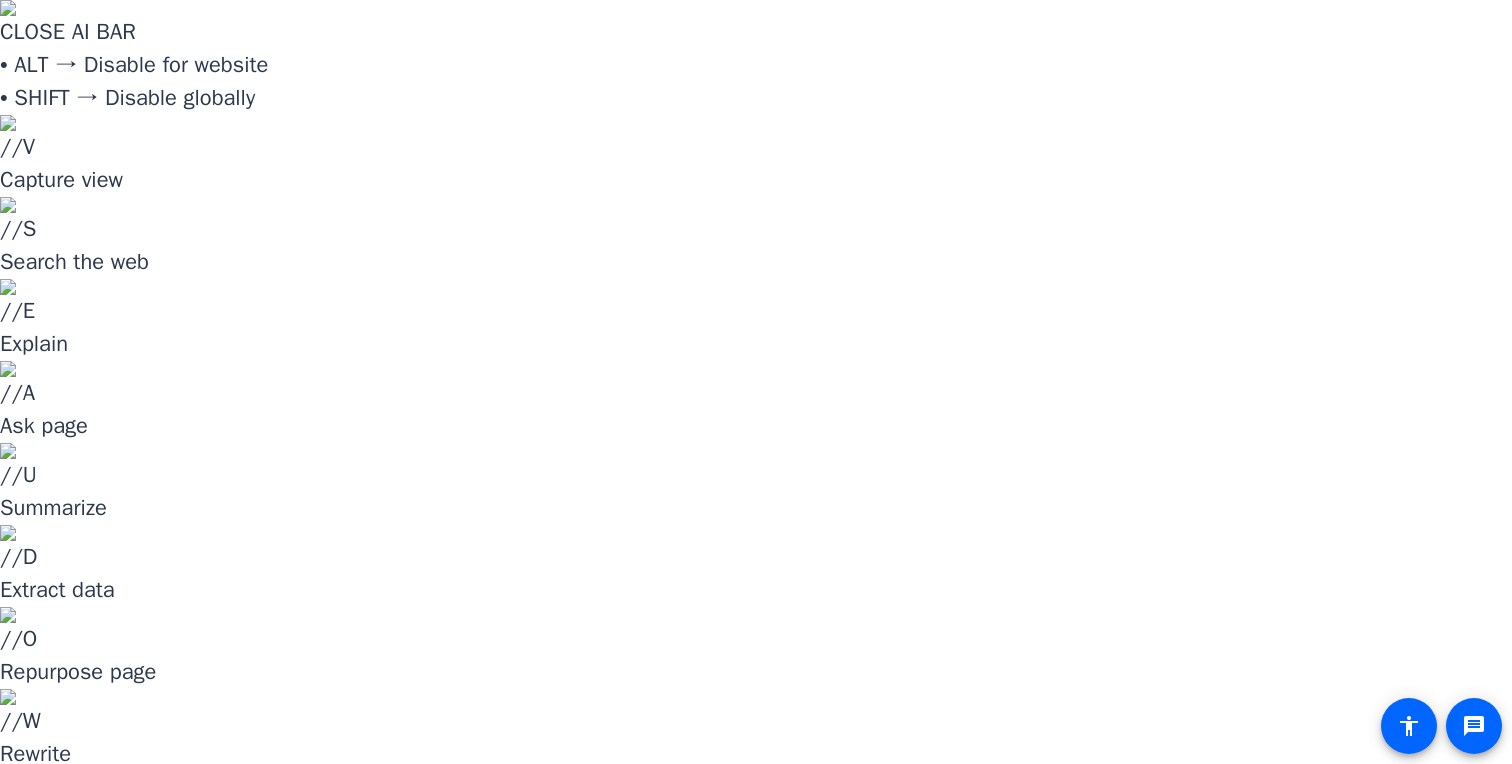 scroll, scrollTop: 0, scrollLeft: 0, axis: both 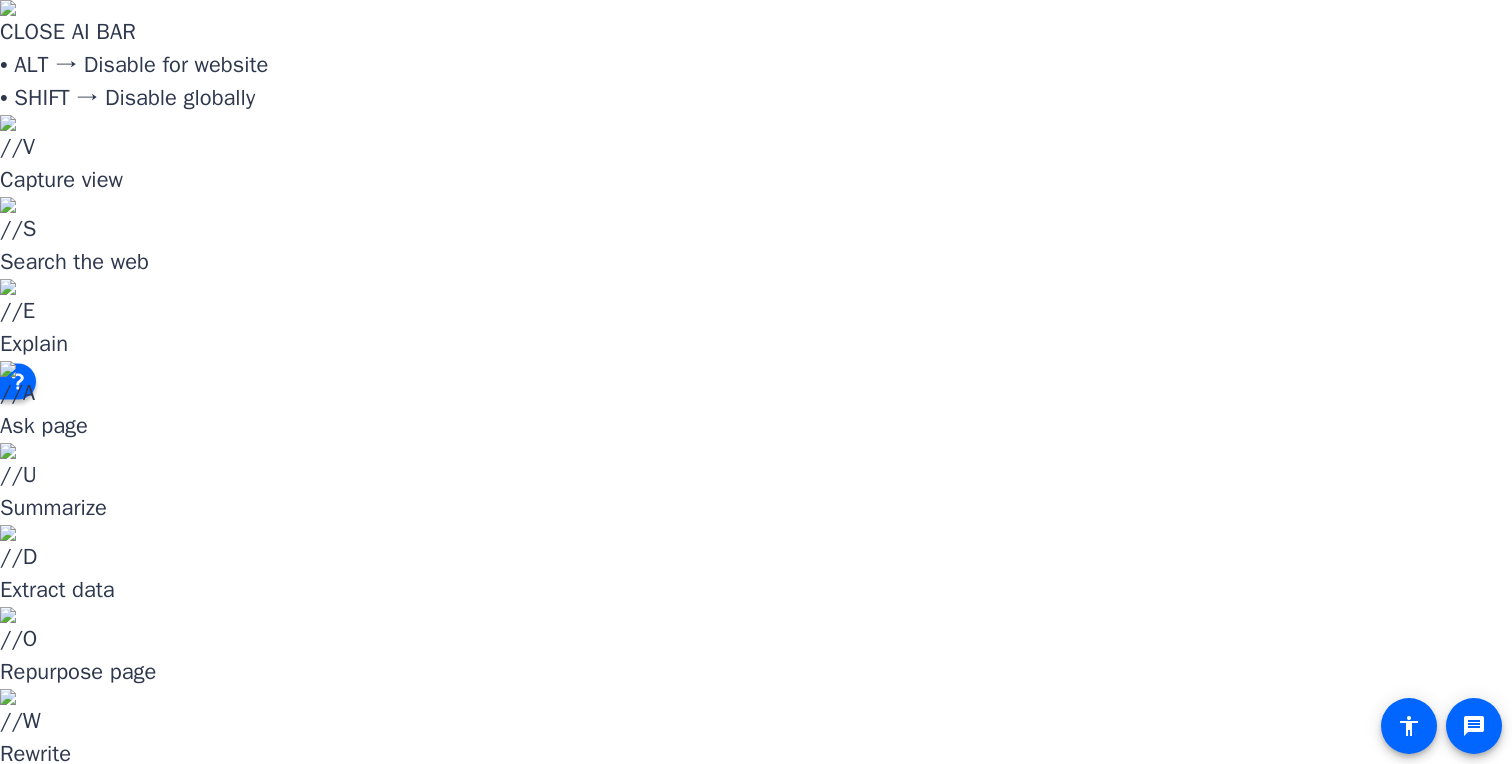 click on "You have been invited to collaborate on a project! Join Project Accept the invite to become a collaborator on the project" 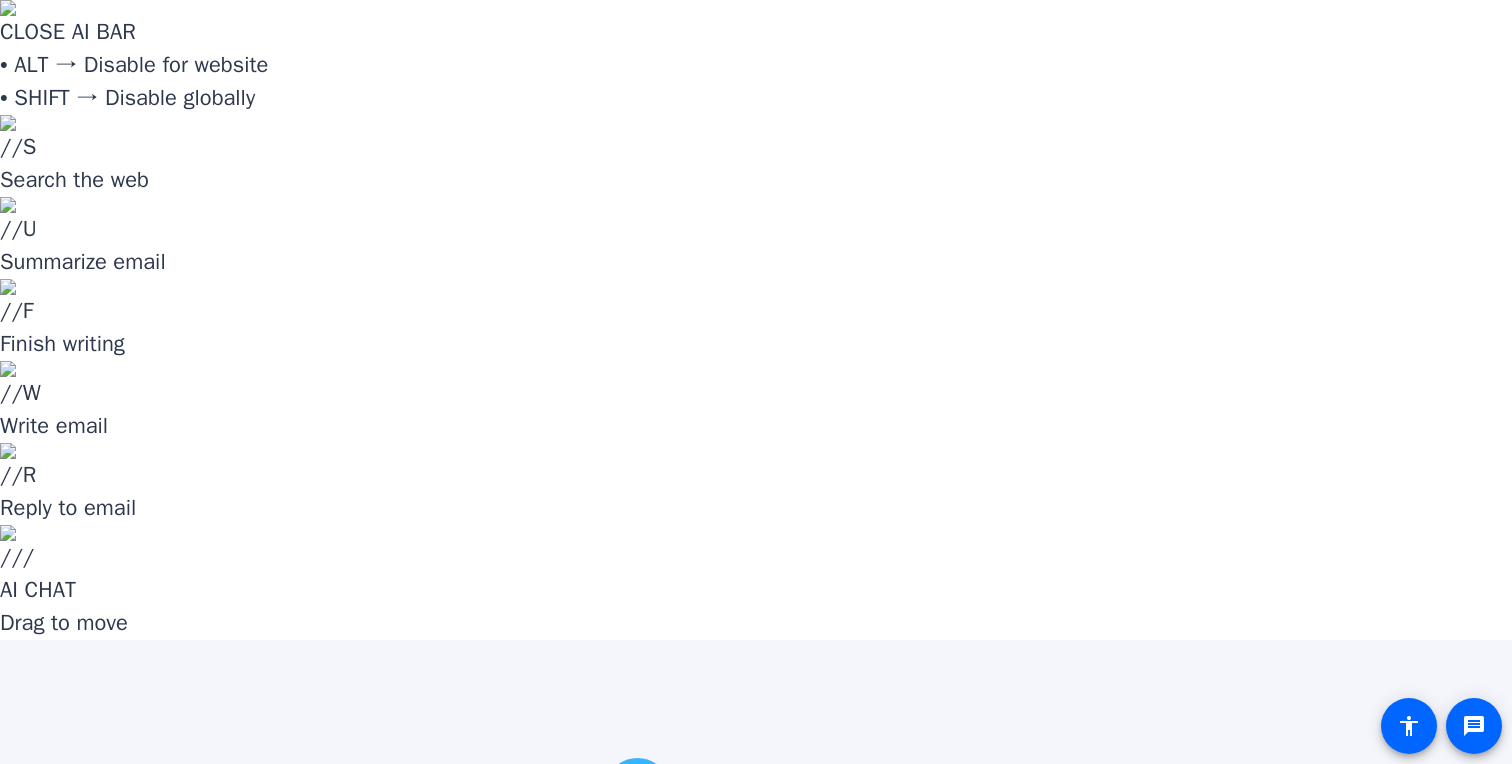 scroll, scrollTop: 0, scrollLeft: 0, axis: both 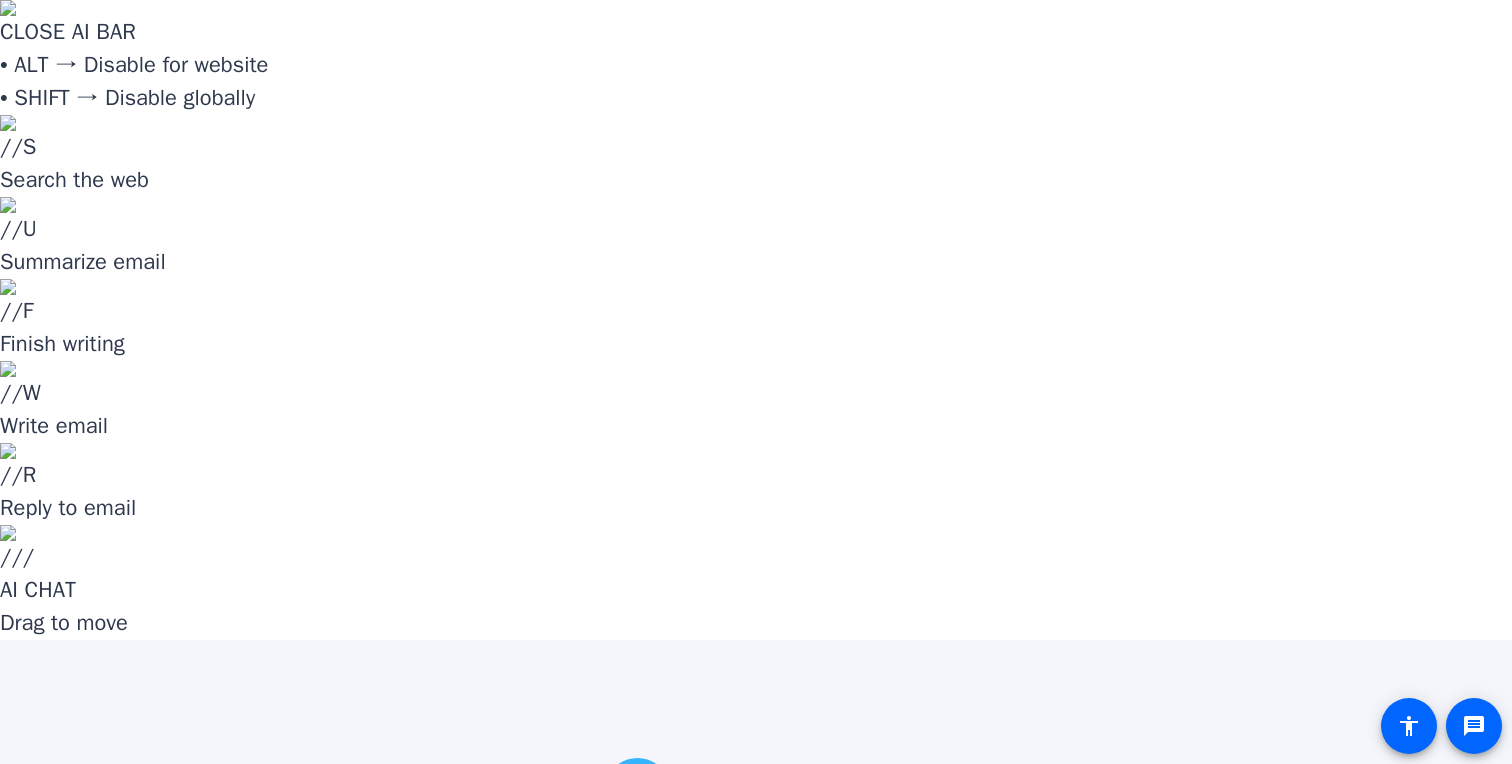 click at bounding box center (756, 1091) 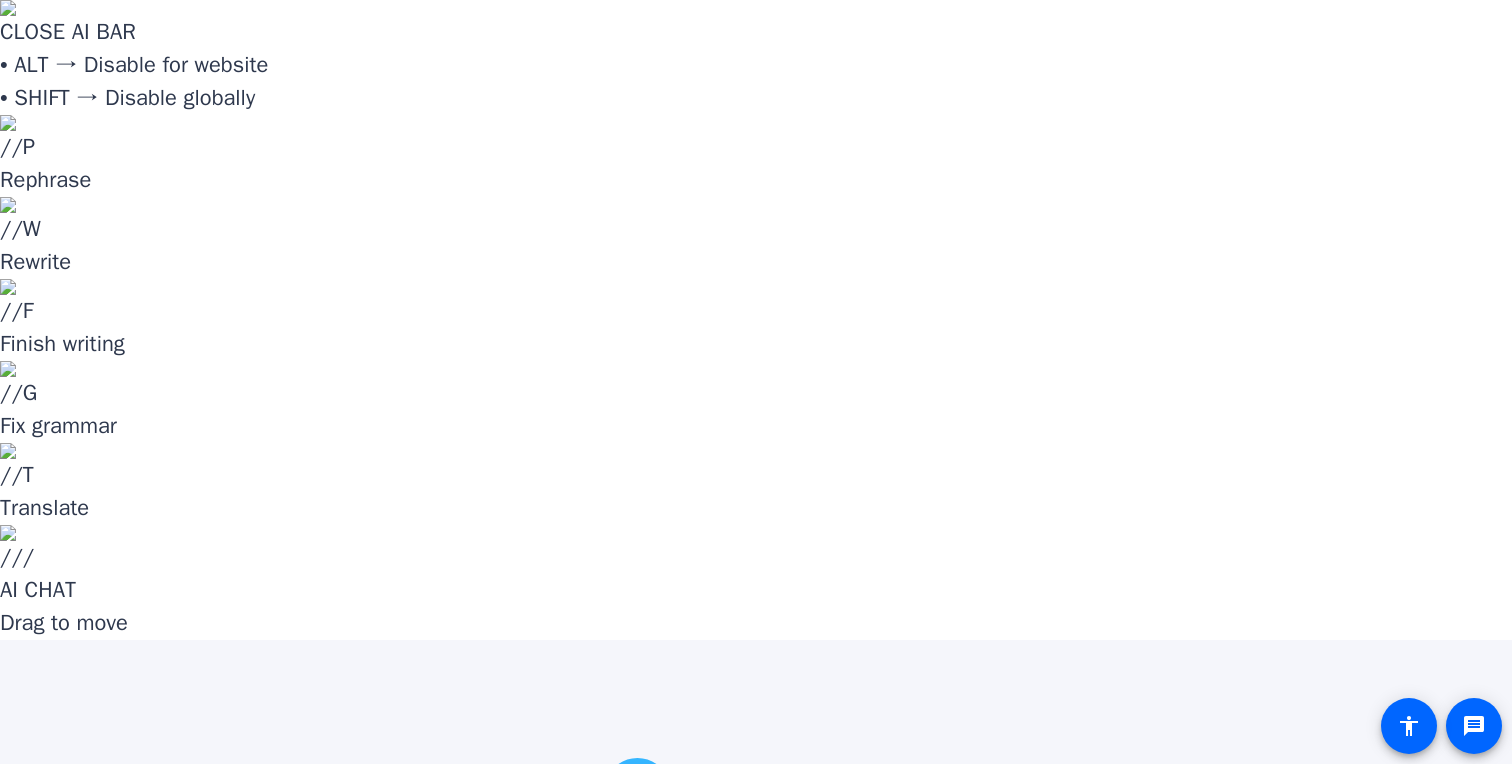 paste on "n6a4HD" 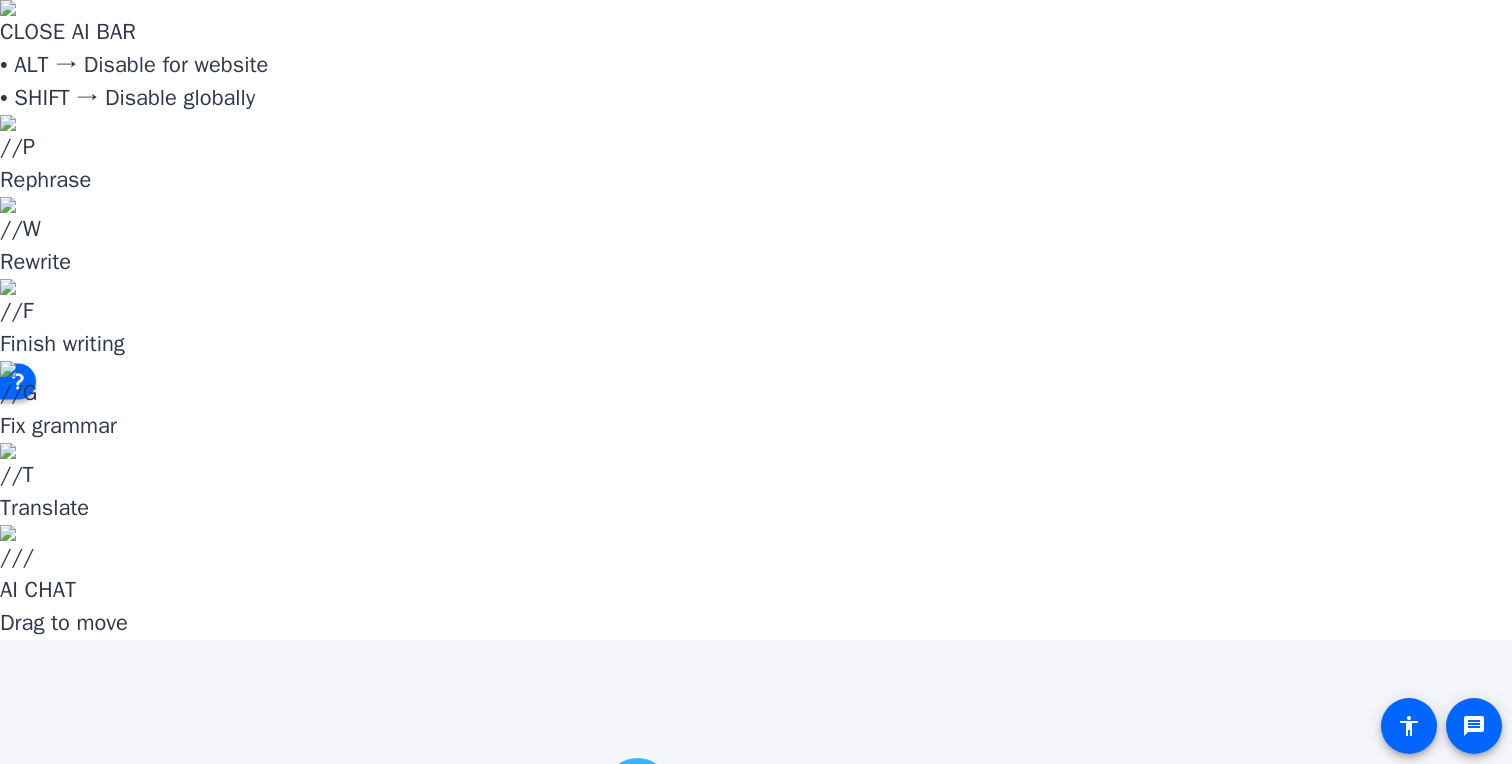 type on "n6a4HD" 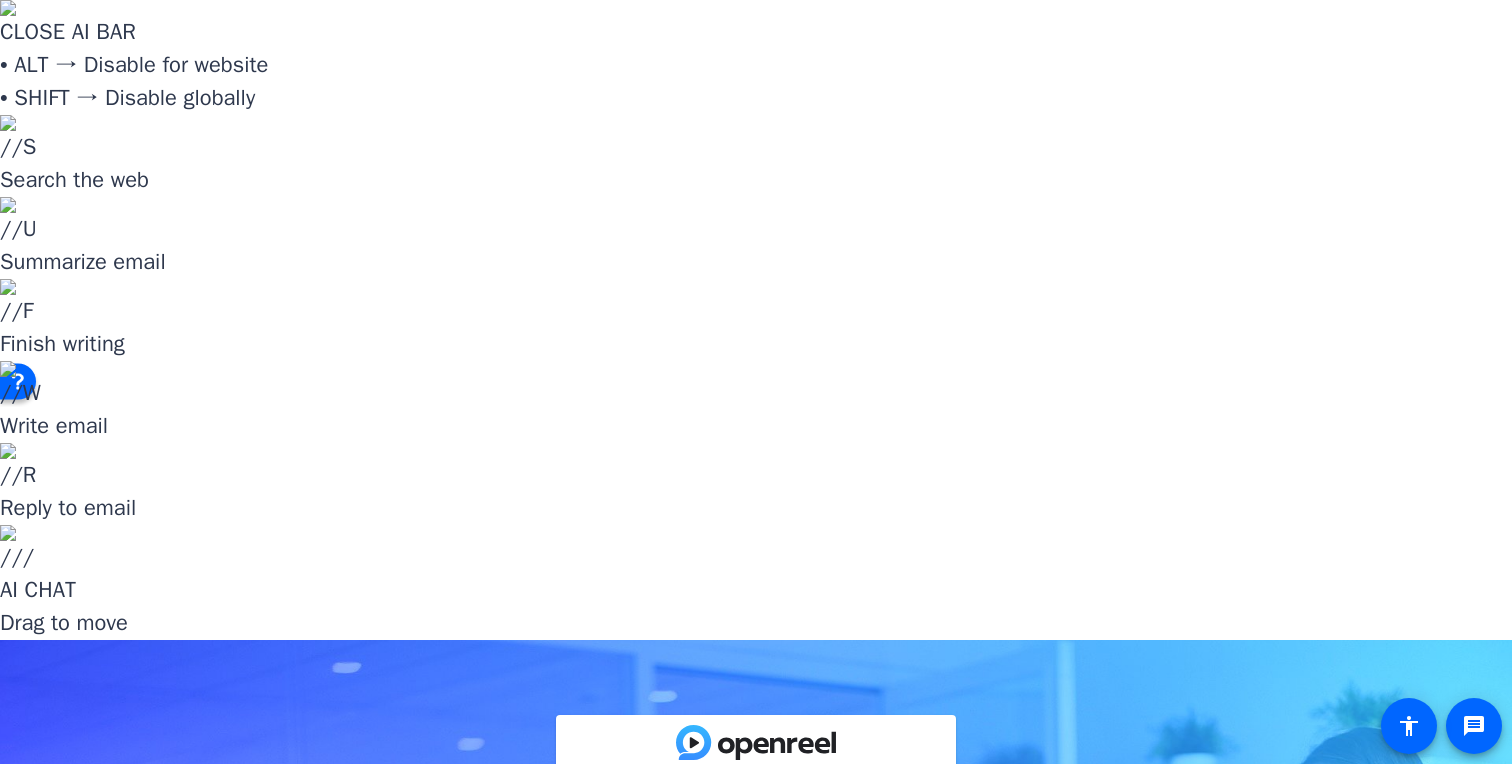 click on "Enter session" 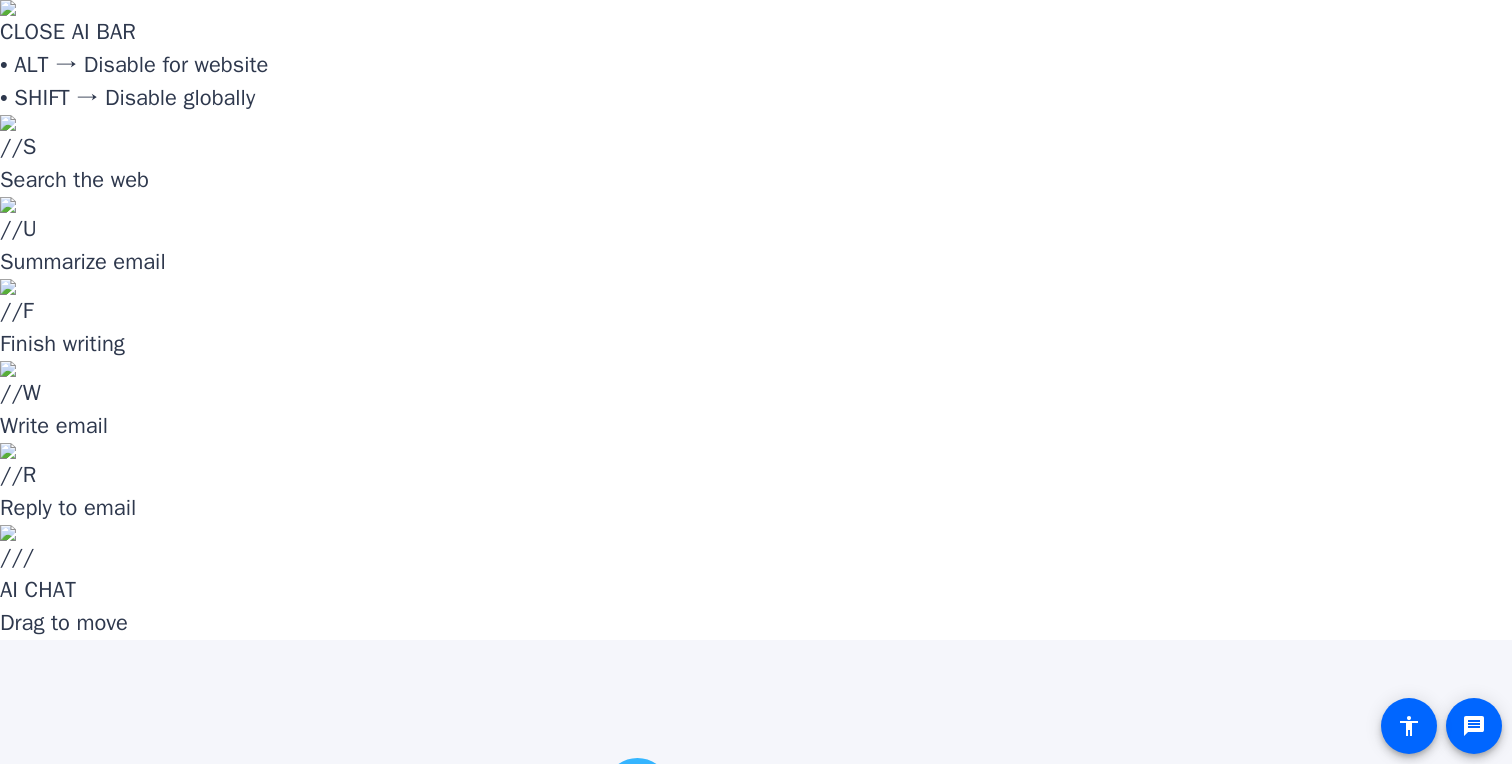 scroll, scrollTop: 0, scrollLeft: 0, axis: both 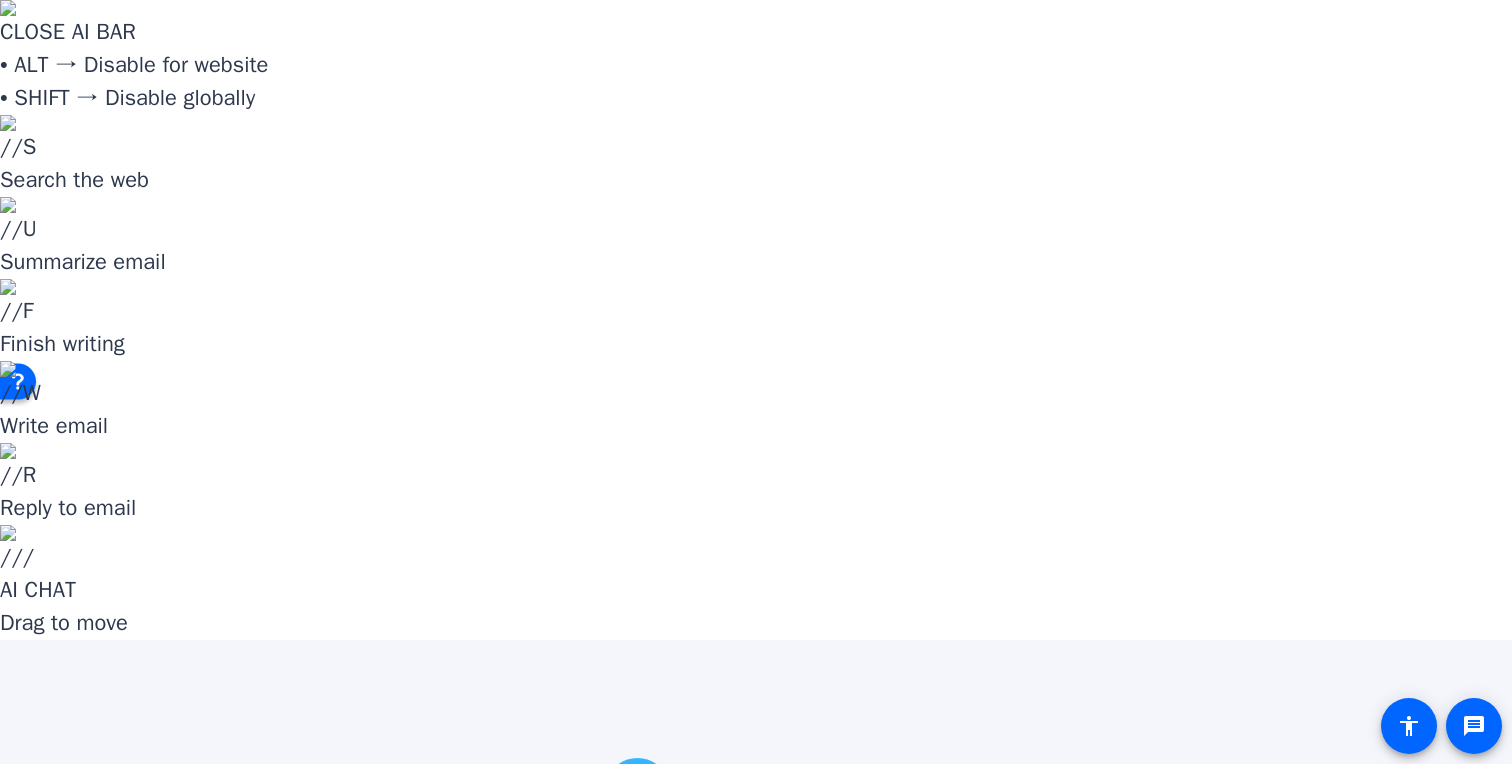 click on "You have been invited to collaborate on a project!" 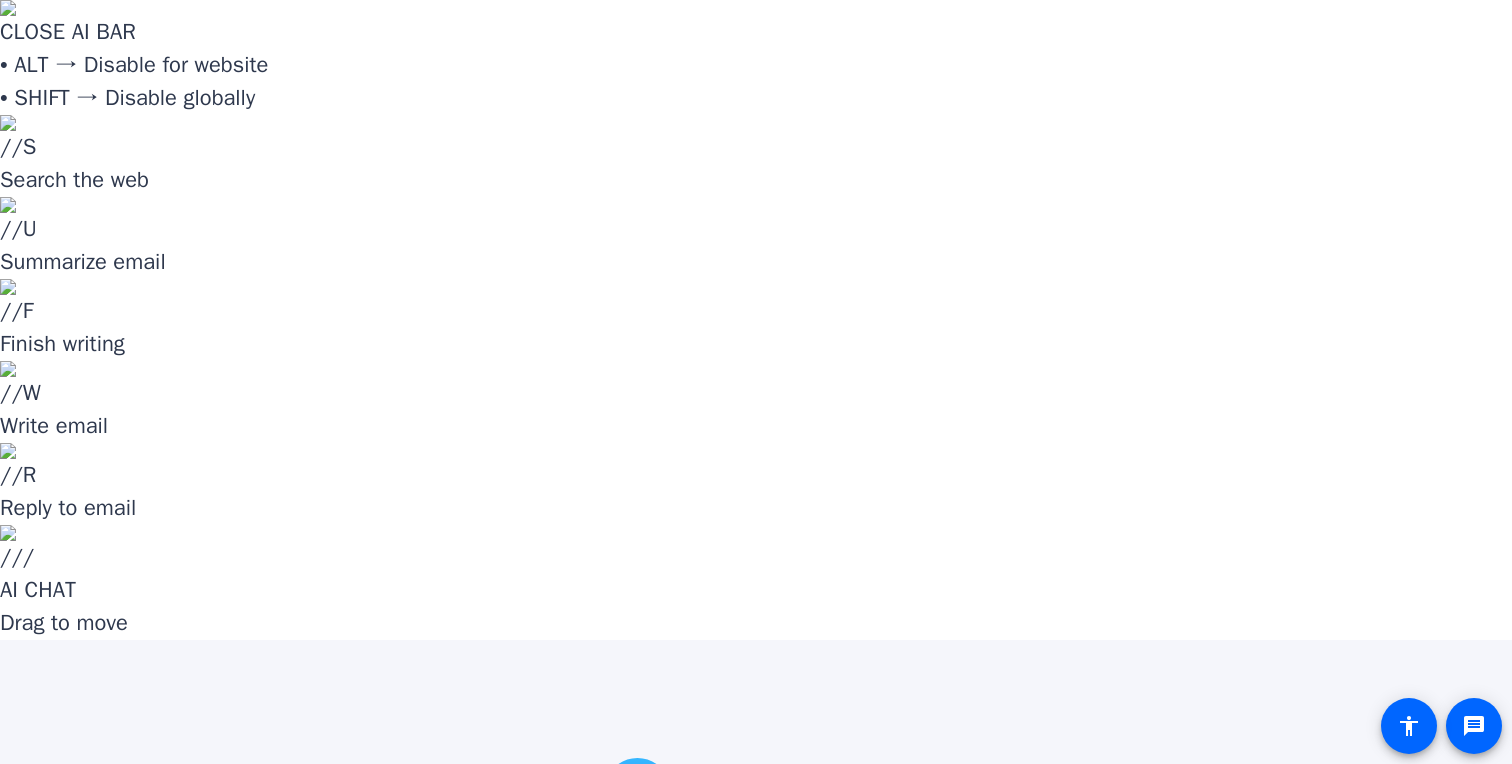 scroll, scrollTop: 0, scrollLeft: 0, axis: both 